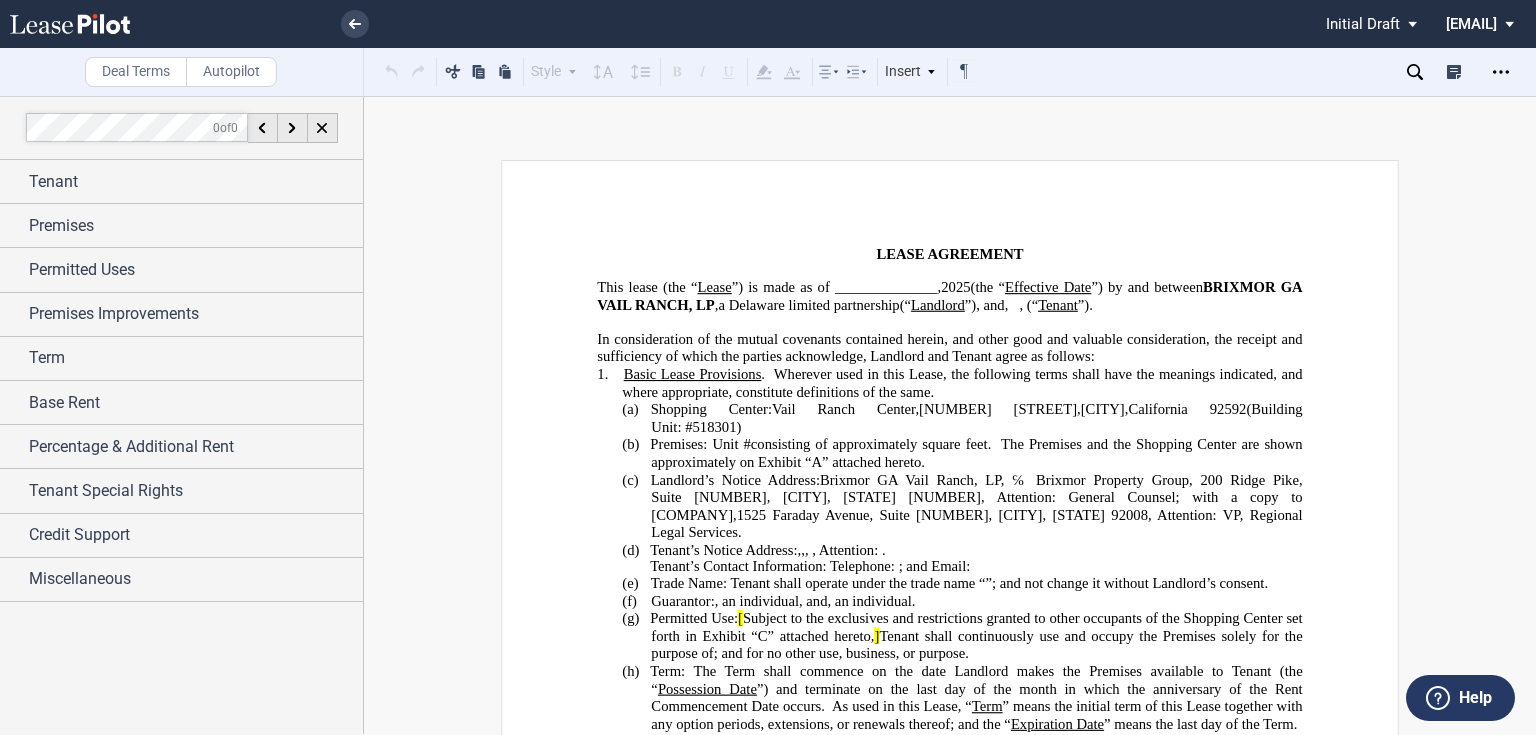 scroll, scrollTop: 0, scrollLeft: 0, axis: both 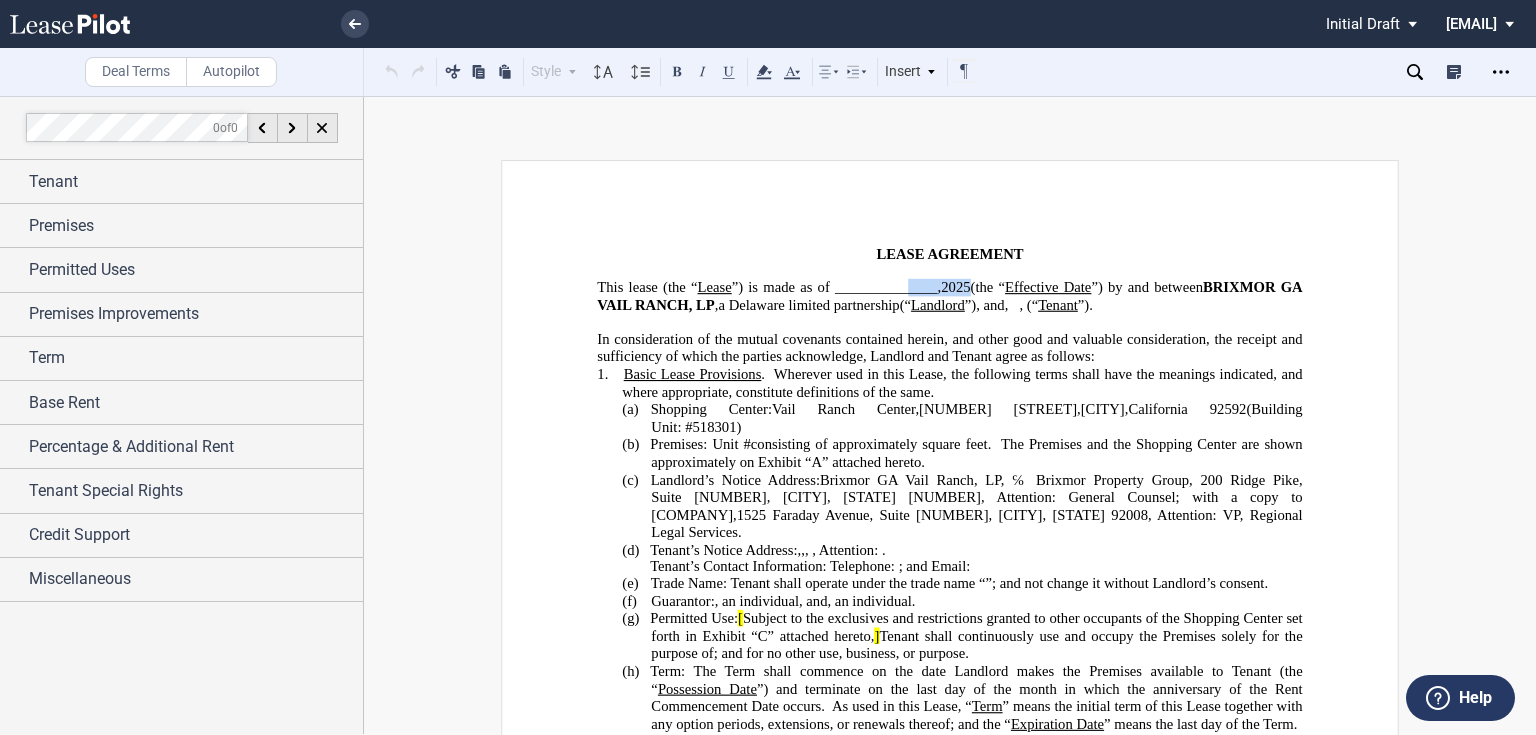 drag, startPoint x: 900, startPoint y: 290, endPoint x: 960, endPoint y: 284, distance: 60.299255 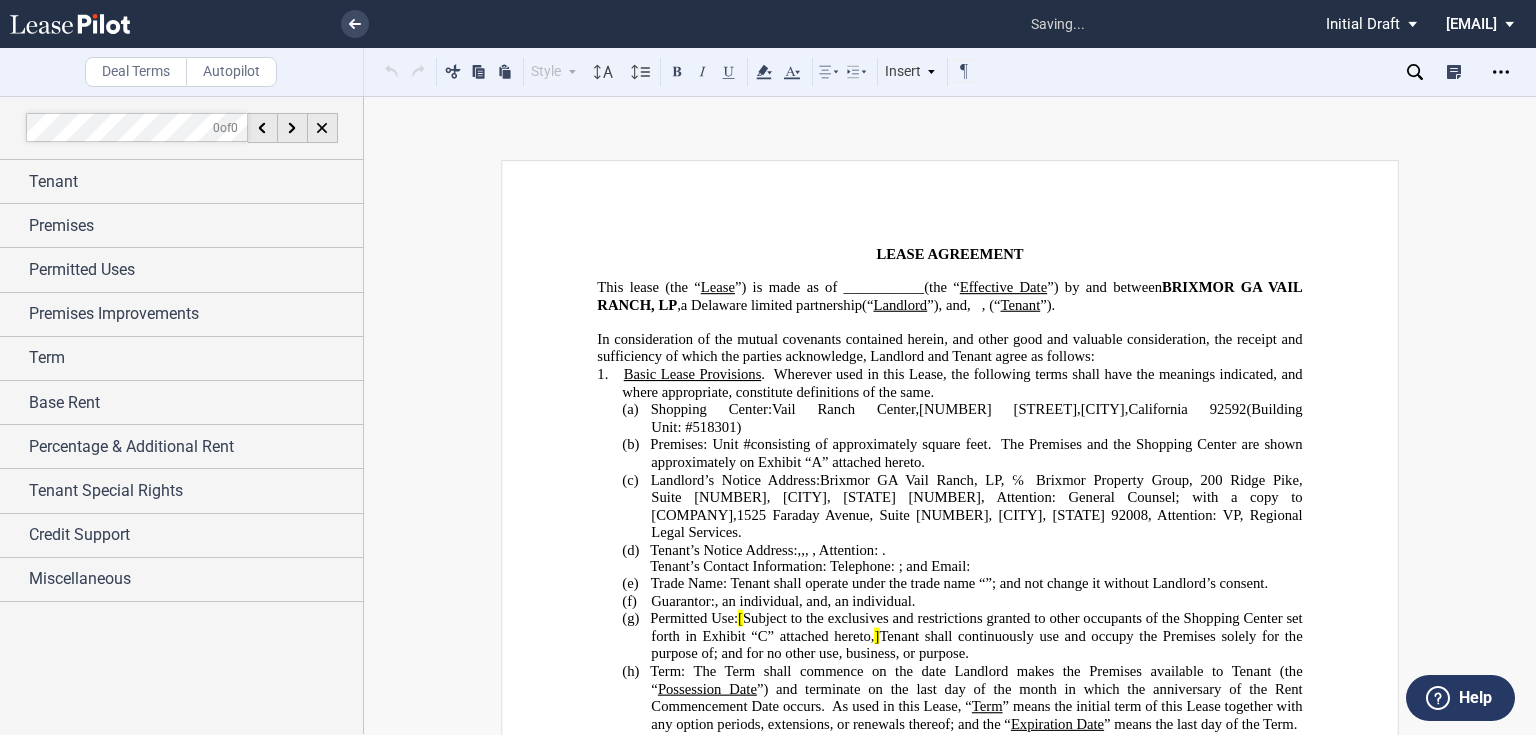type 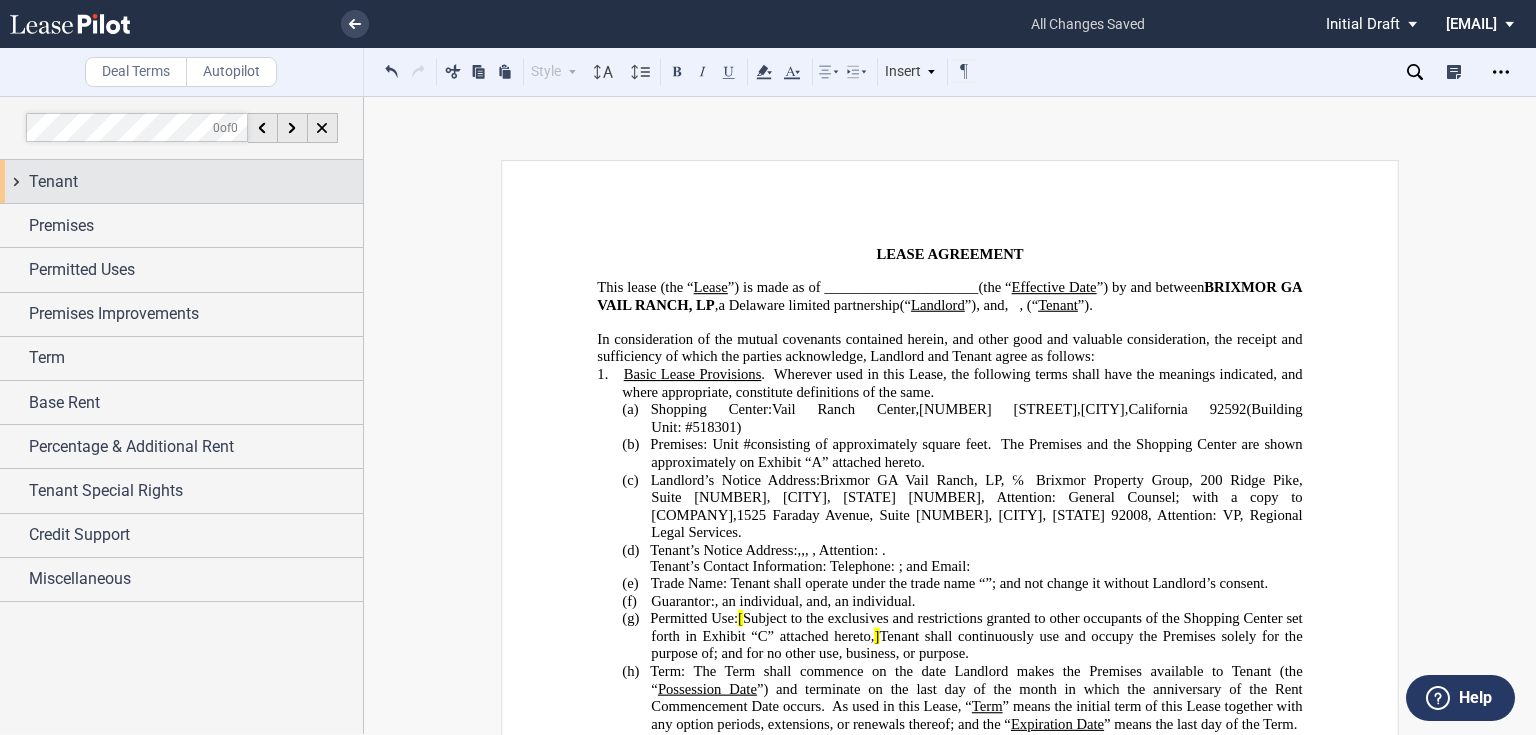 click on "Tenant" at bounding box center (196, 182) 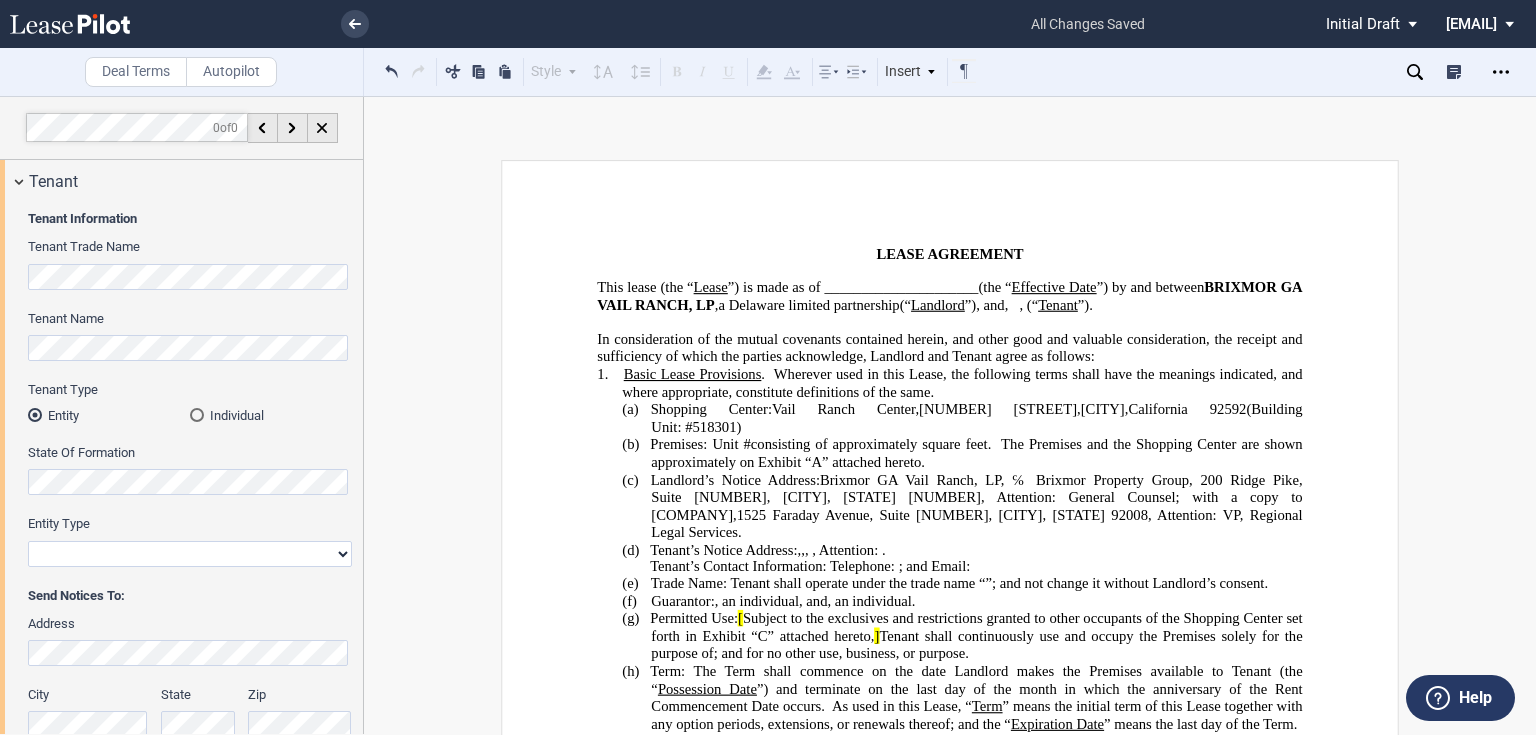click on "Tenant Information
Tenant Trade Name
Tenant Name
Tenant Type
Entity
Individual
Entity Type
Corporation
Limited Liability Company
General Partnership
Limited Partnership
Other" at bounding box center (181, 592) 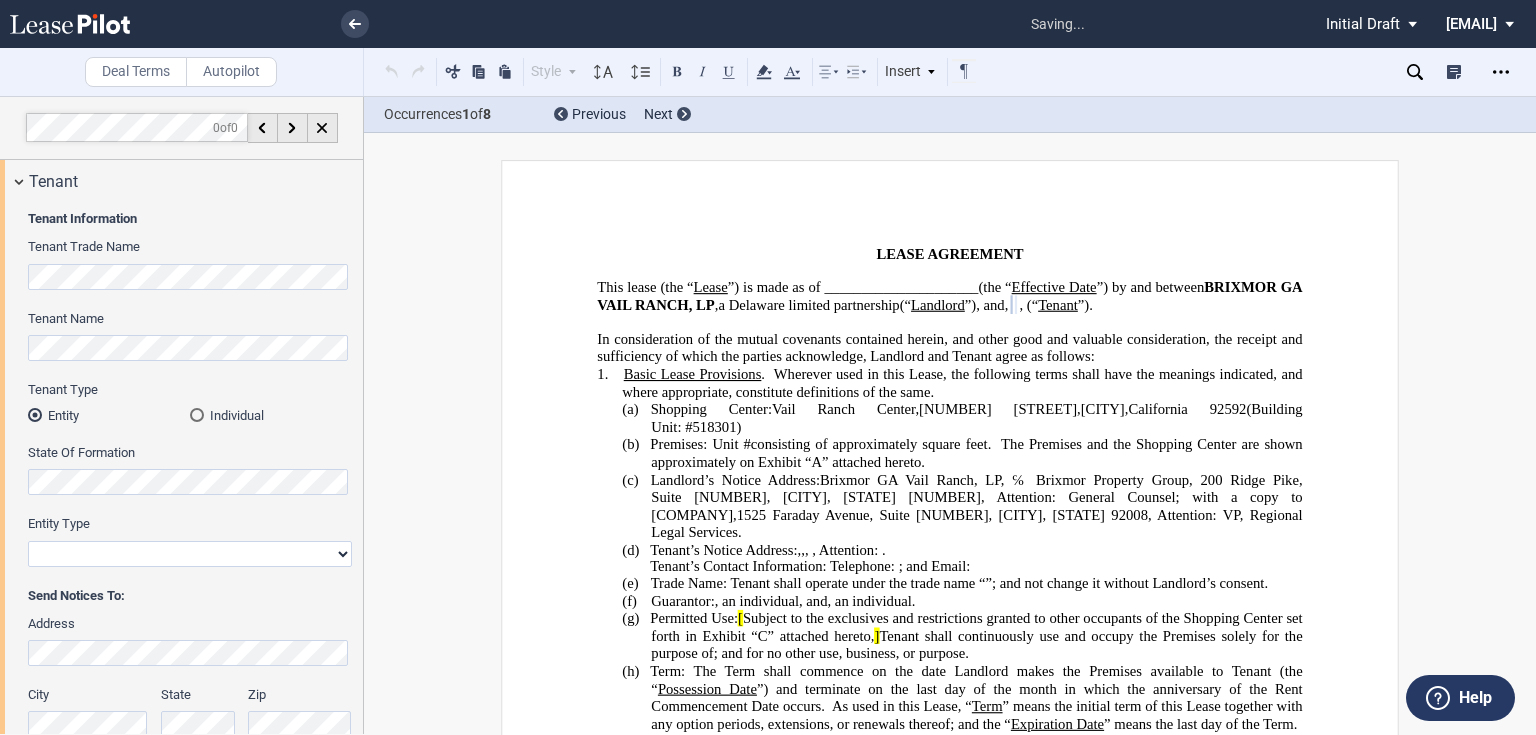 click on "Corporation
Limited Liability Company
General Partnership
Limited Partnership
Other" at bounding box center (190, 554) 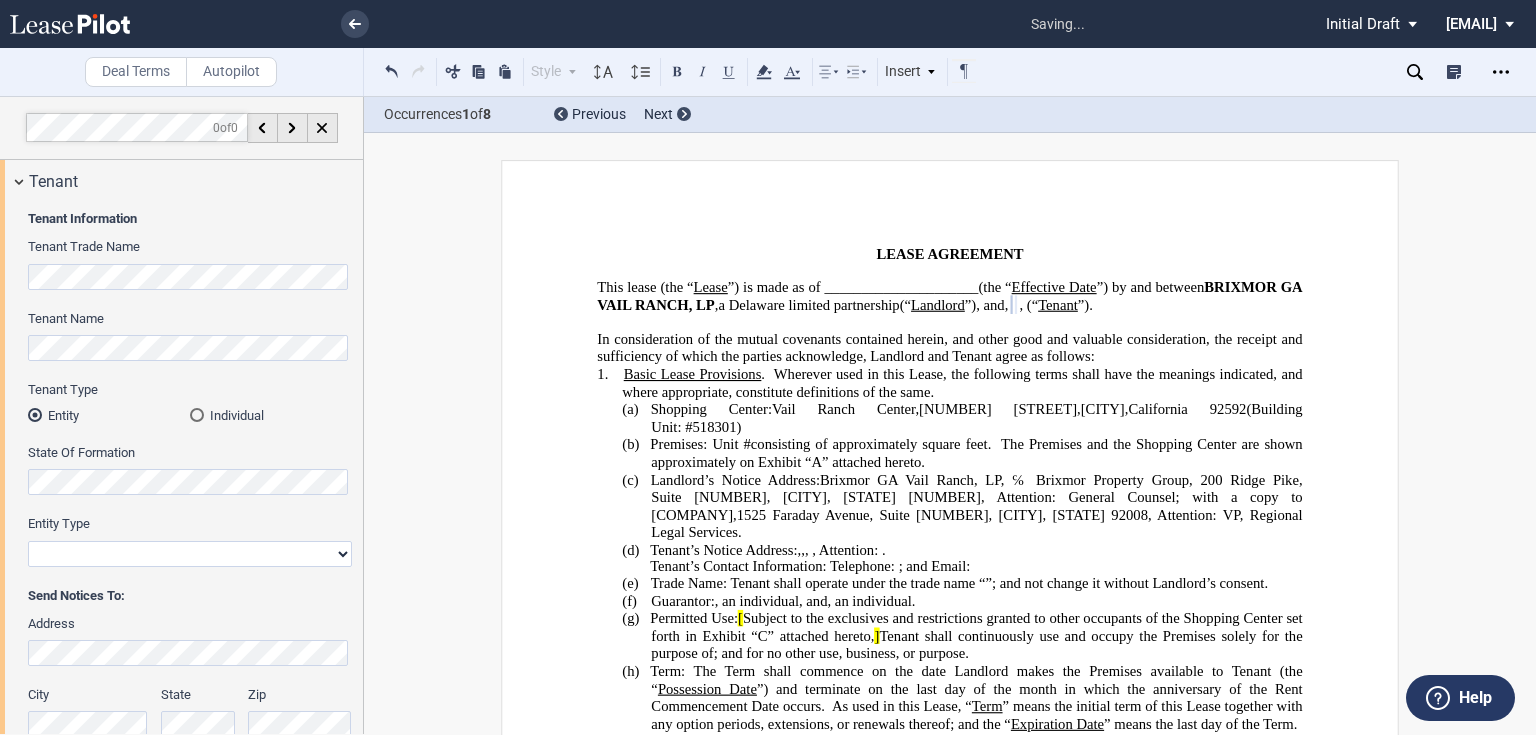select on "limited liability company" 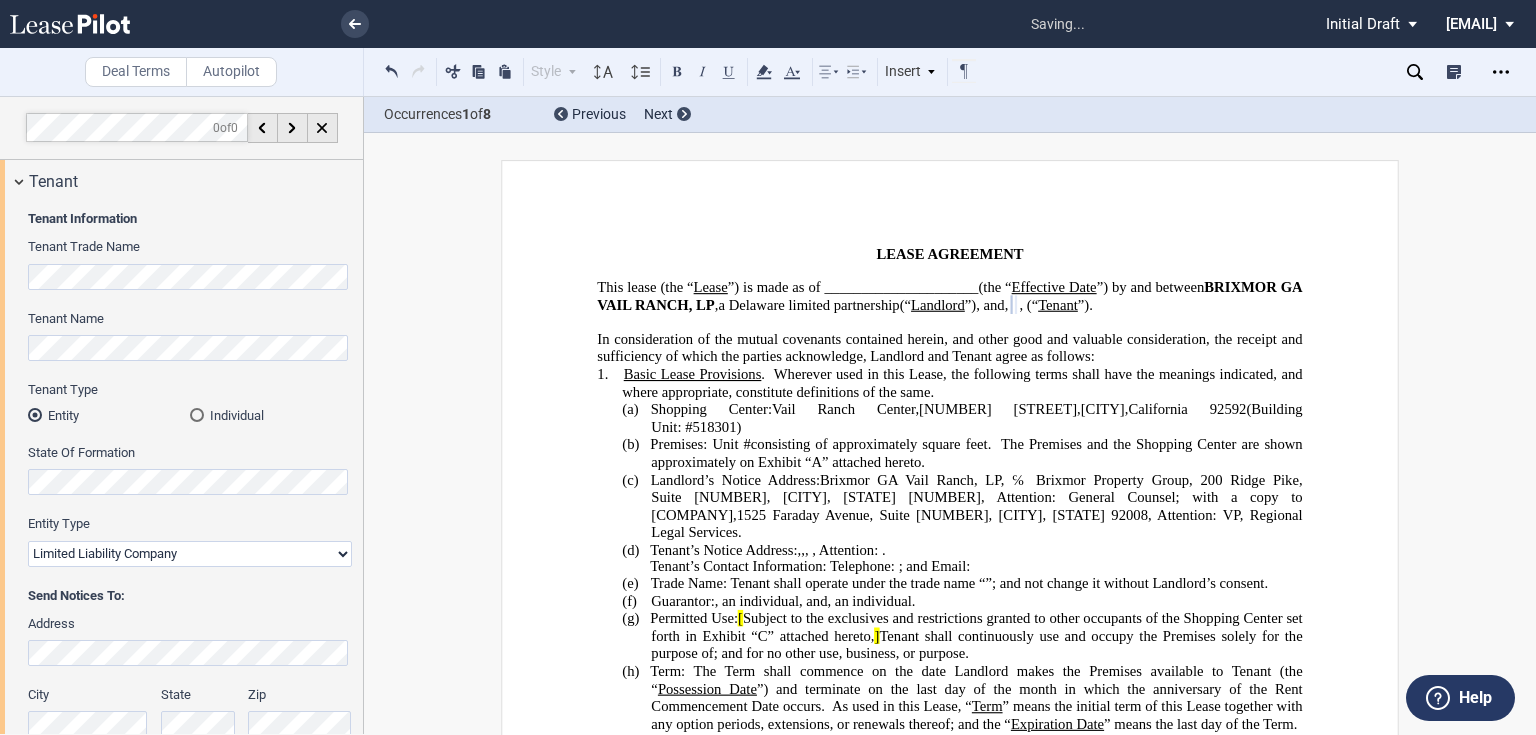 click on "Corporation
Limited Liability Company
General Partnership
Limited Partnership
Other" at bounding box center [190, 554] 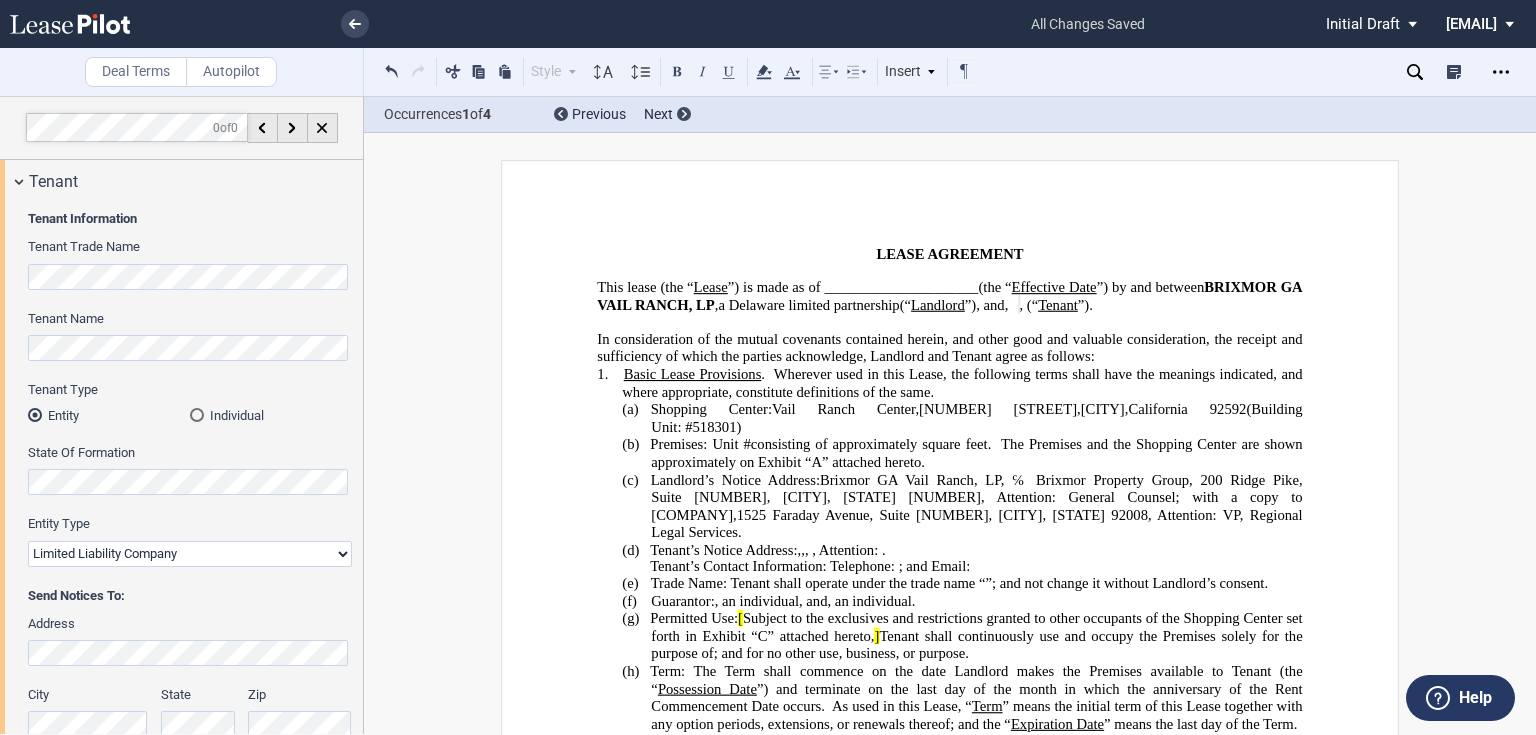 click on ", ℅" 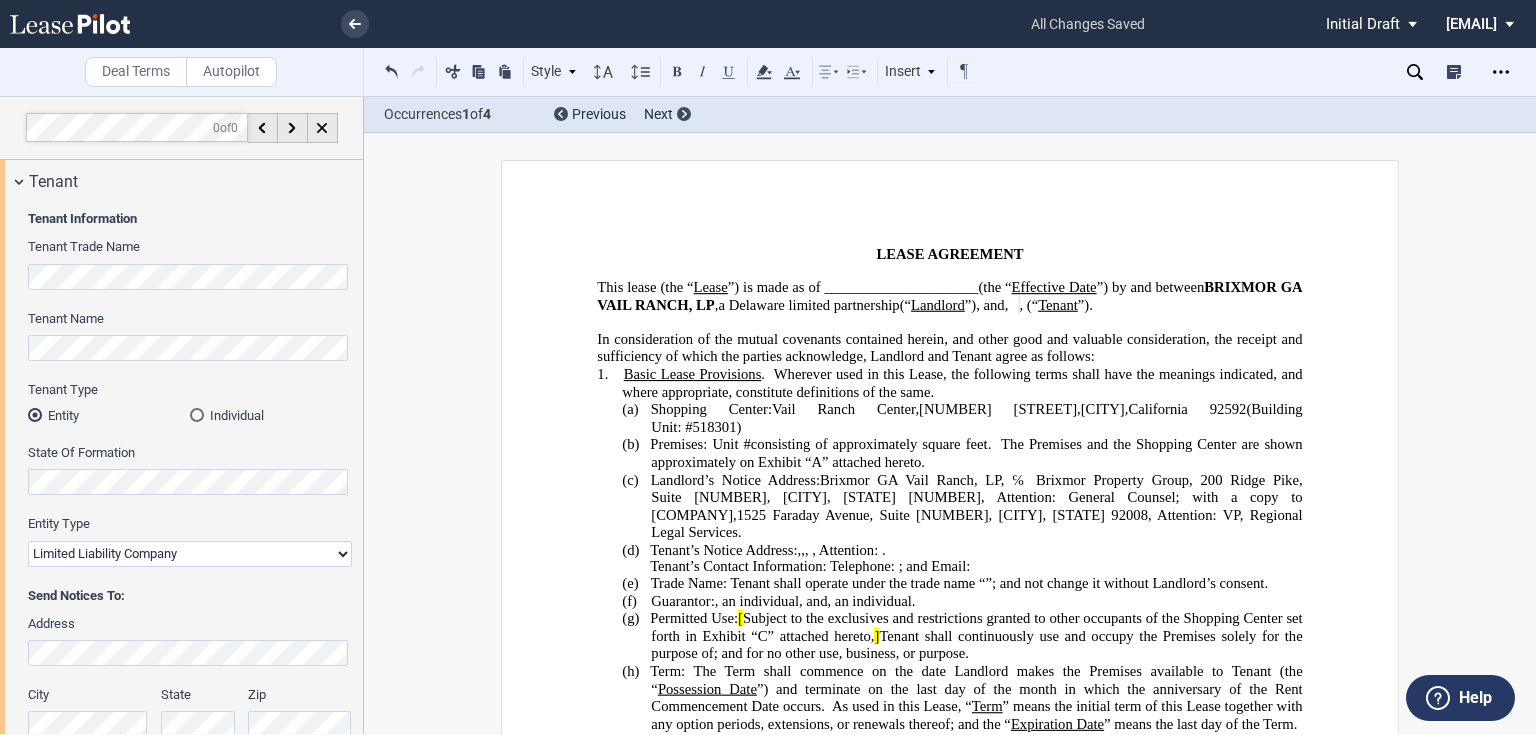 type 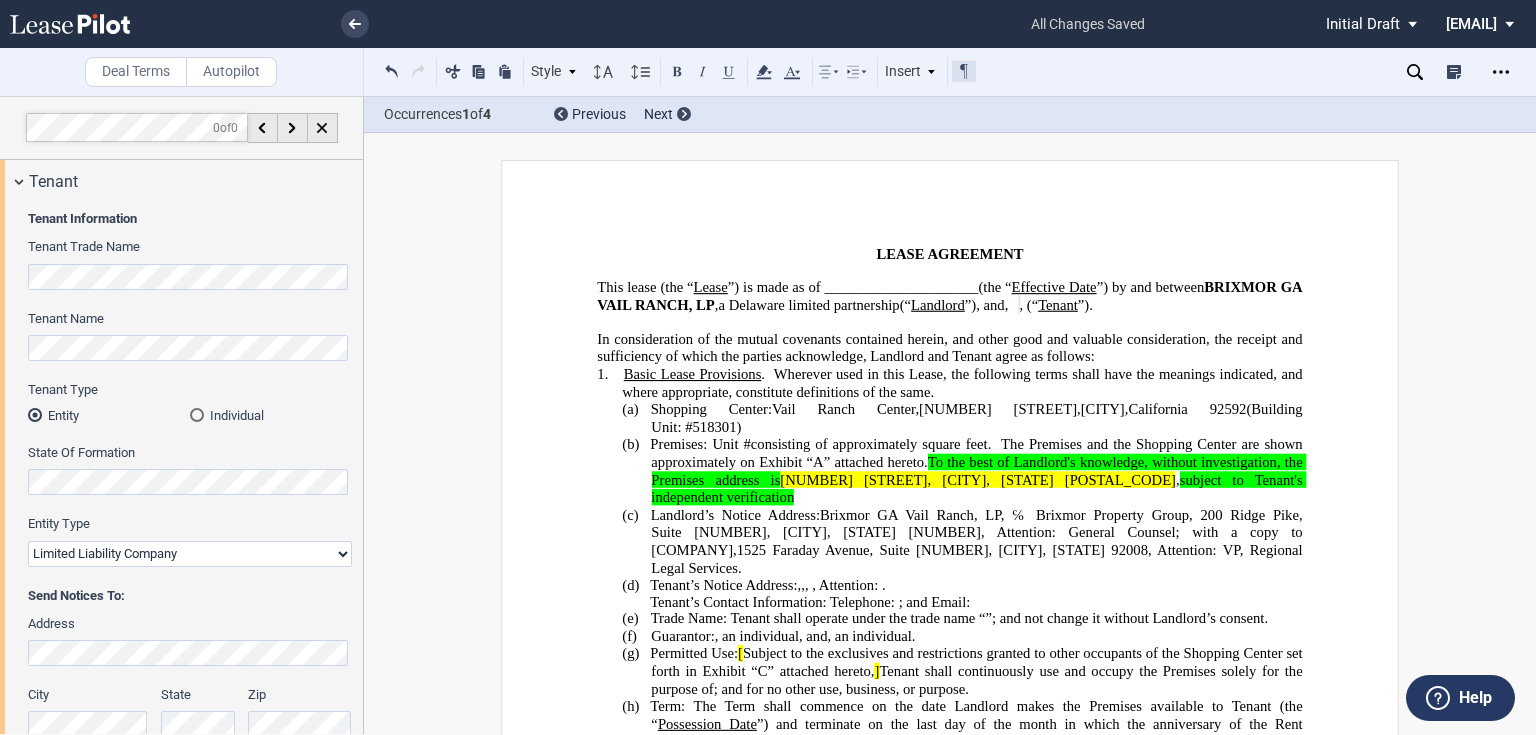 click at bounding box center (964, 71) 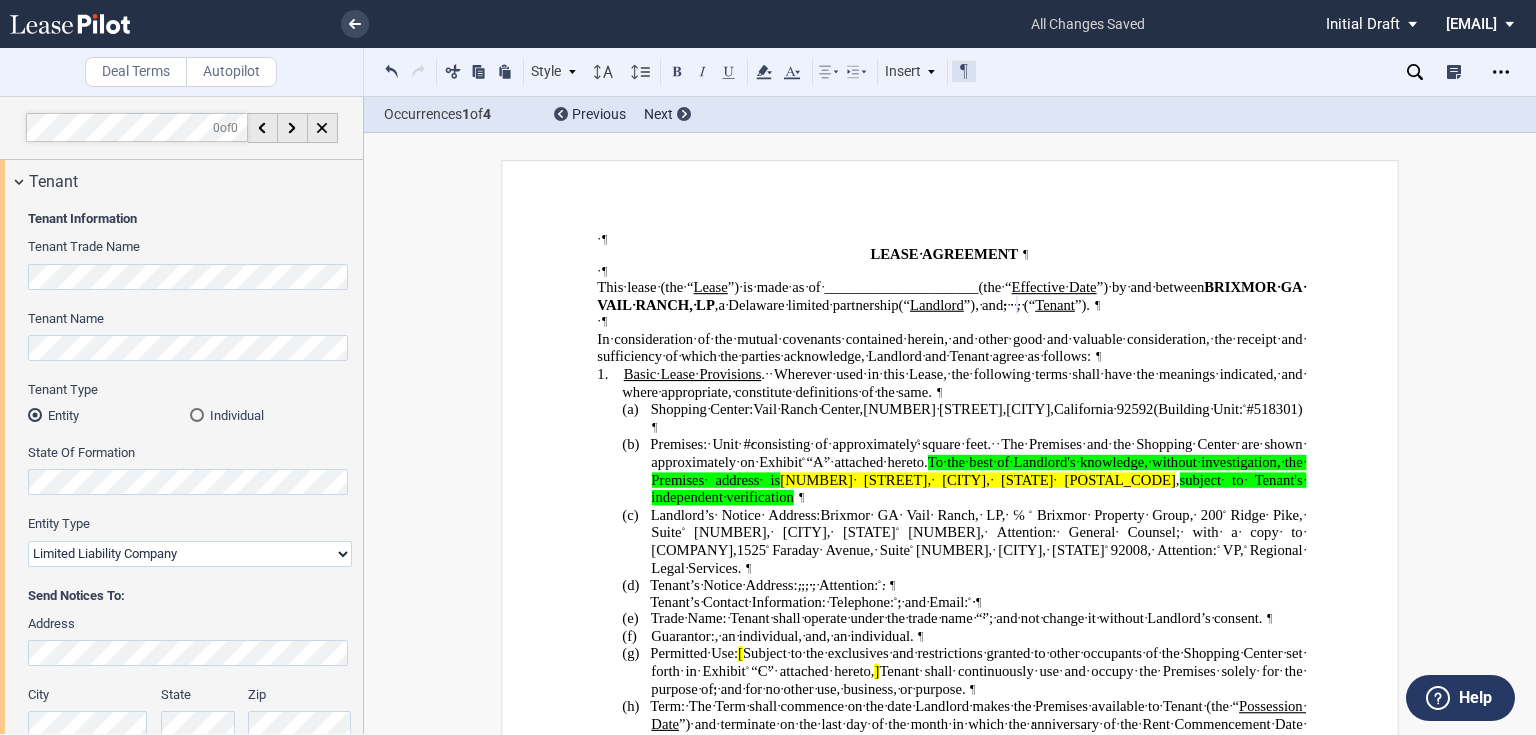click at bounding box center (964, 71) 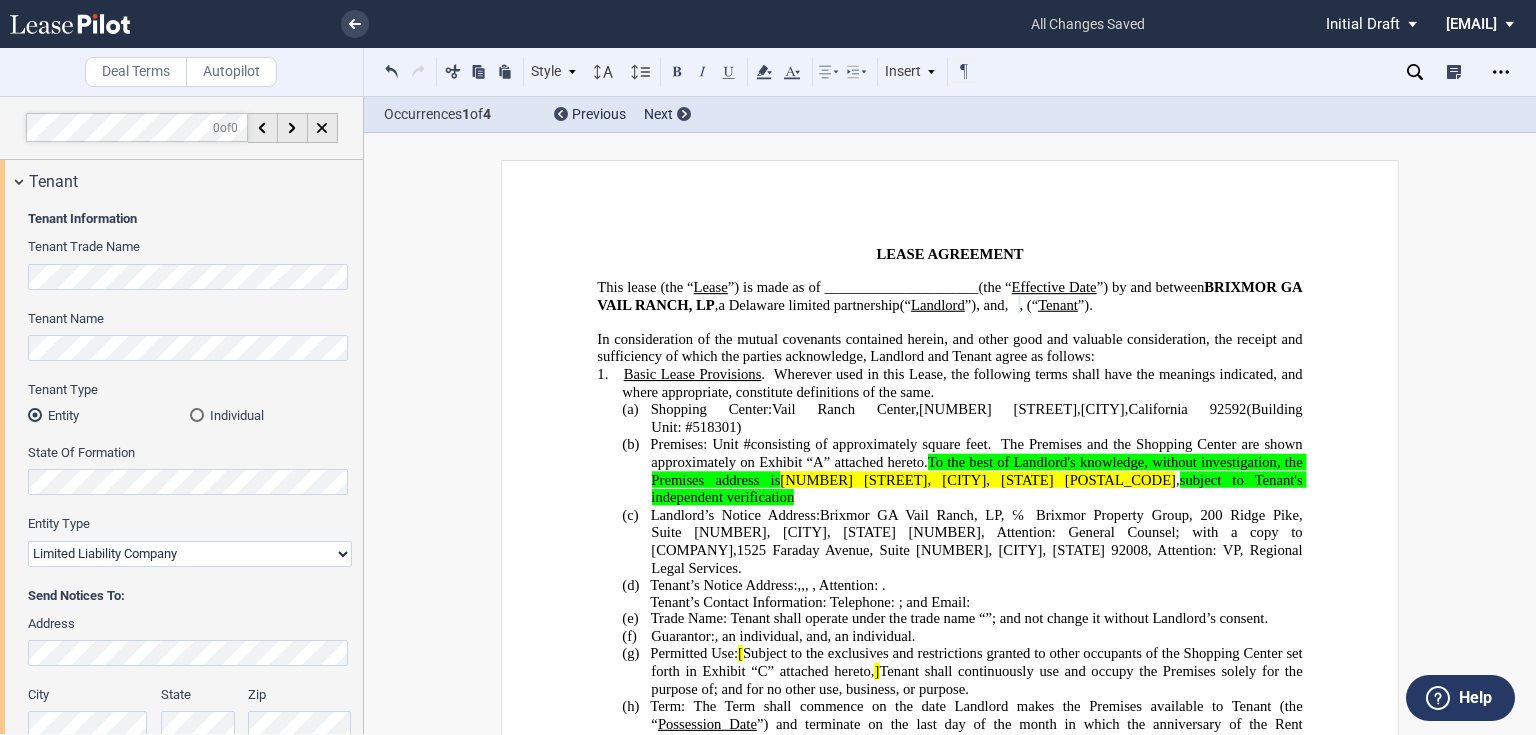click on "[NUMBER] [STREET], [CITY], [STATE] [POSTAL_CODE]" 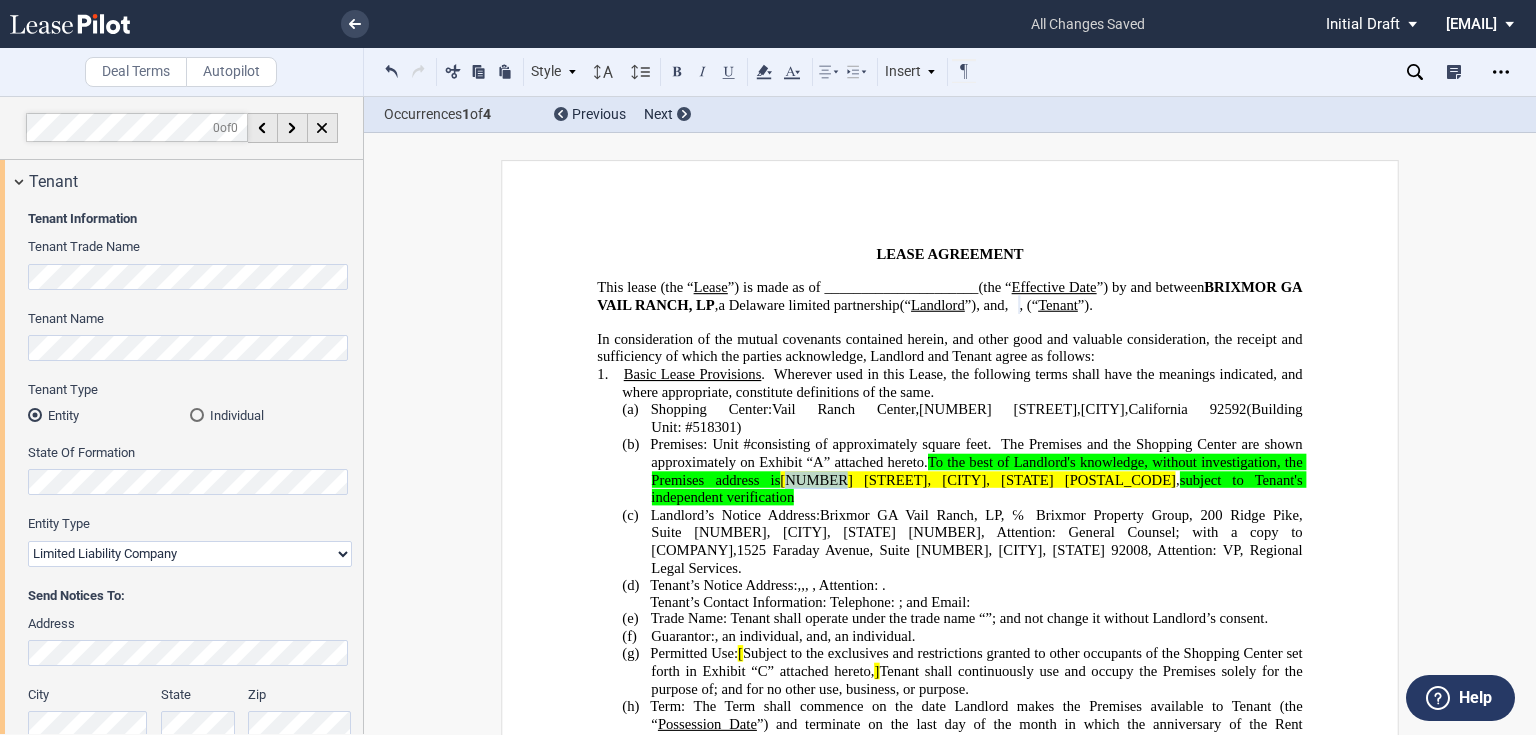 click on "[NUMBER] [STREET], [CITY], [STATE] [POSTAL_CODE]" 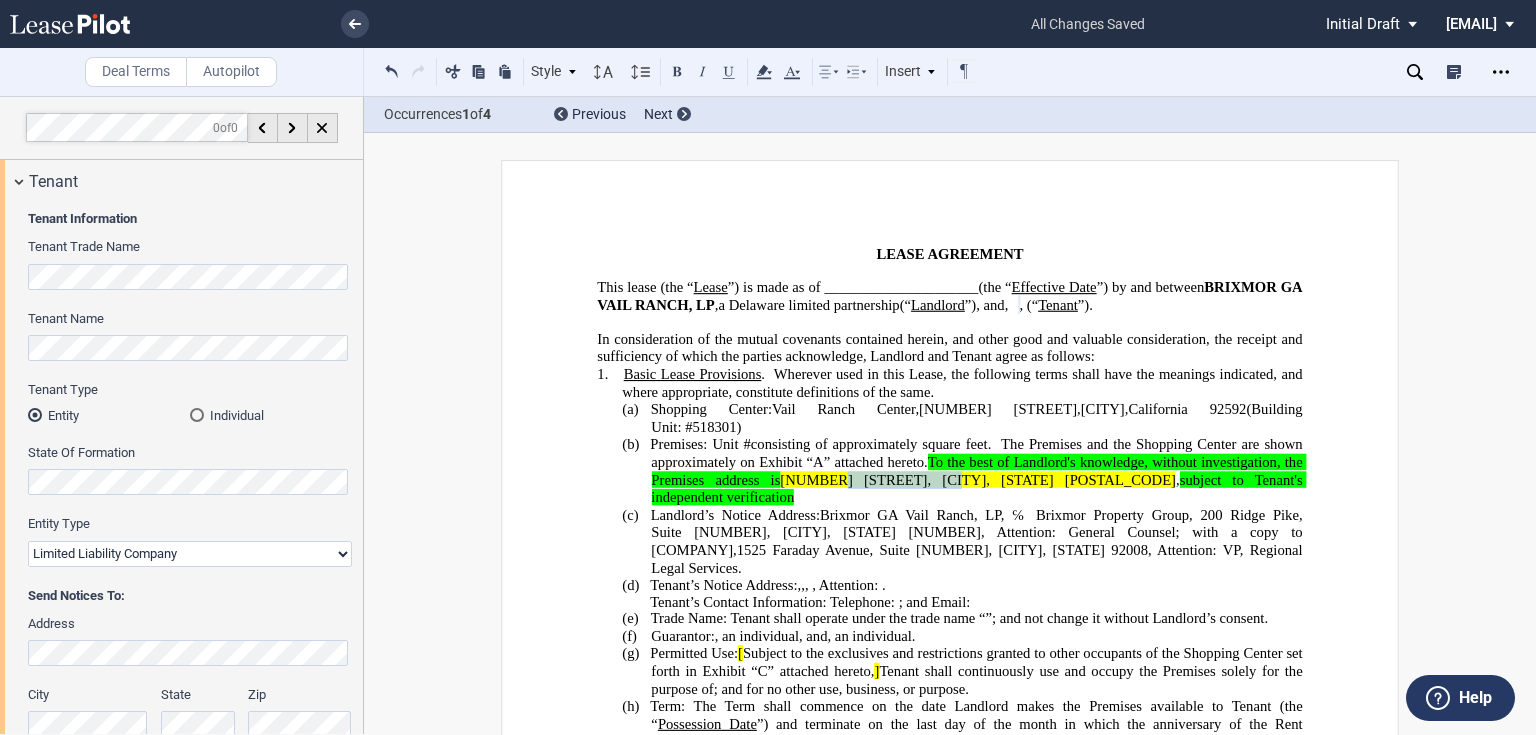 click on "[NUMBER] [STREET], [CITY], [STATE] [POSTAL_CODE]" 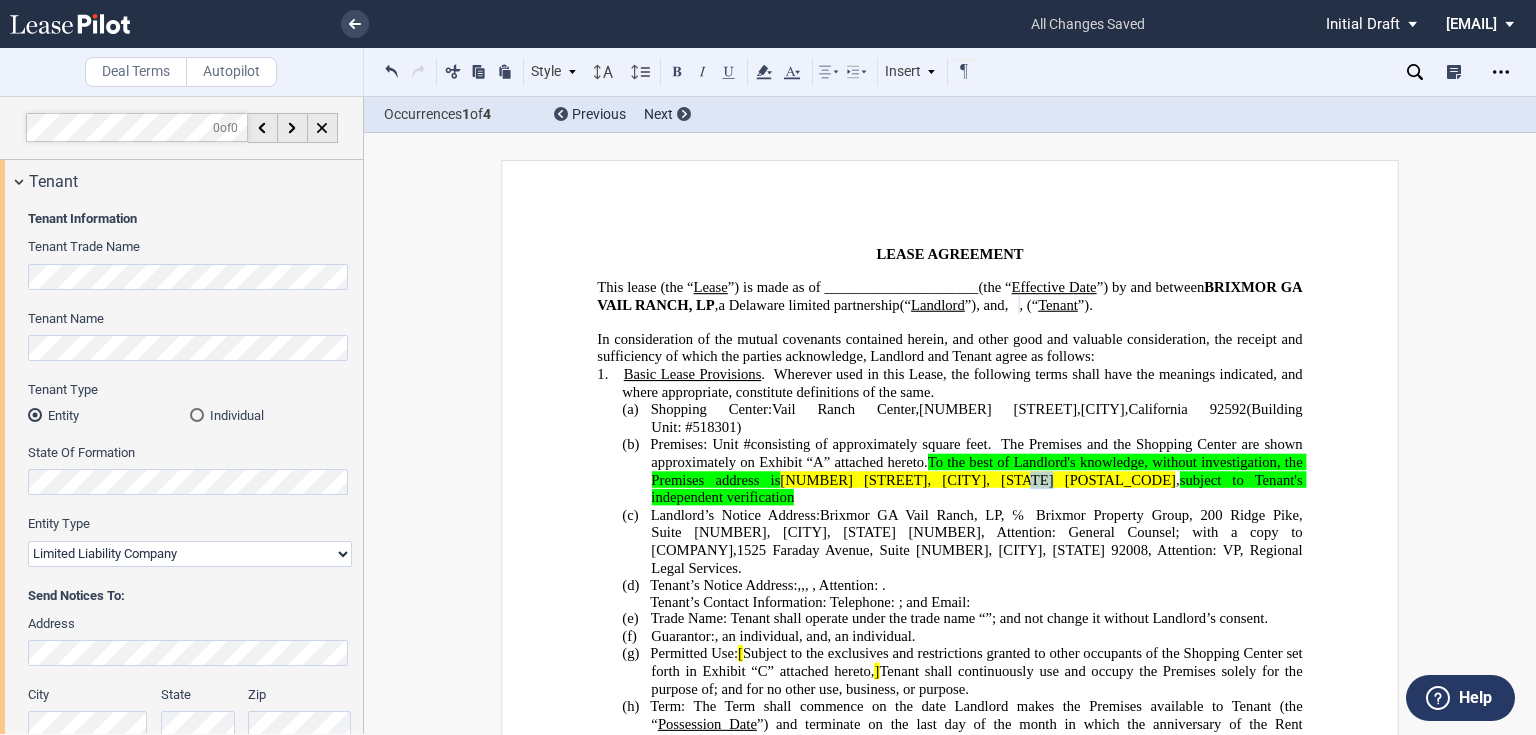 drag, startPoint x: 1076, startPoint y: 500, endPoint x: 1098, endPoint y: 492, distance: 23.409399 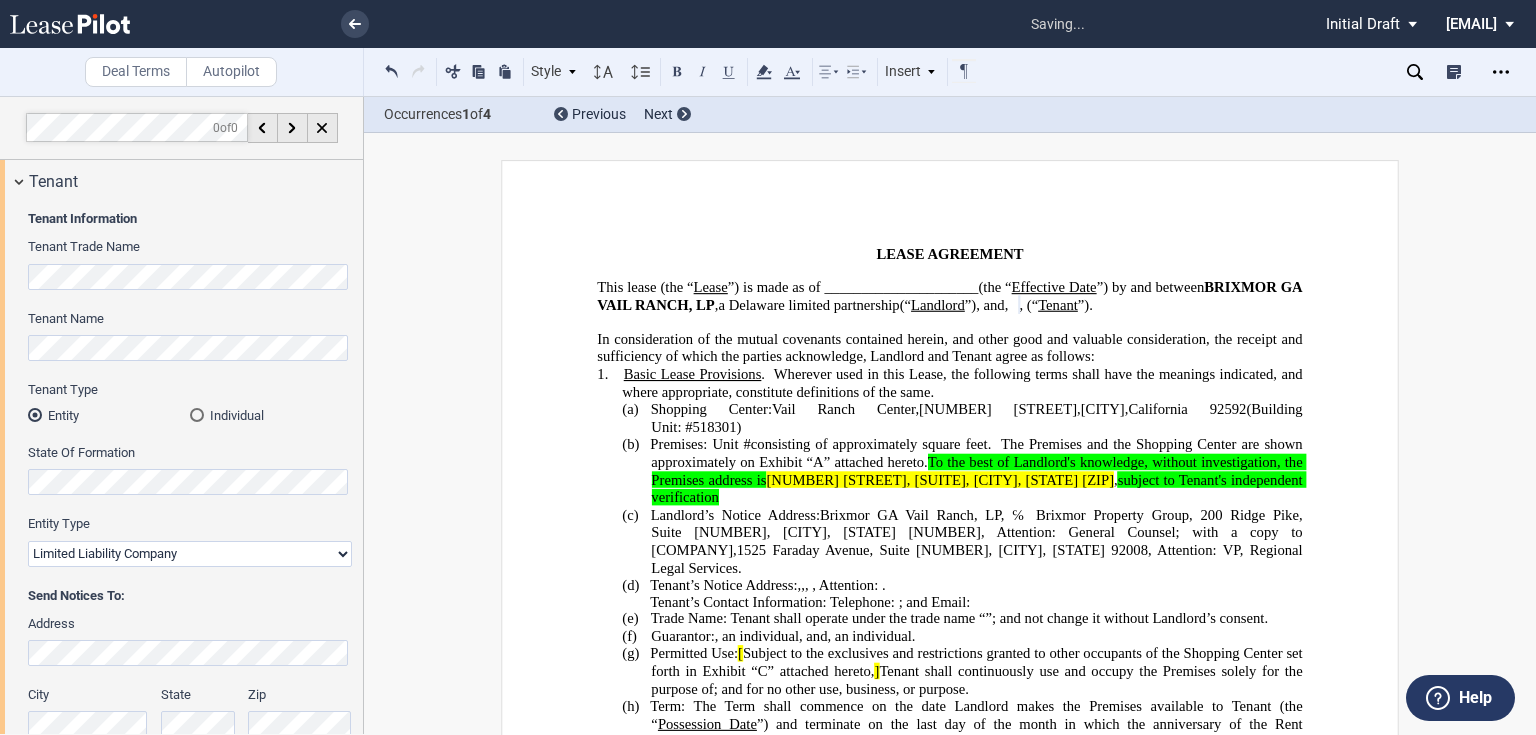 click on "[NUMBER] [STREET], [SUITE], [CITY], [STATE] [ZIP]" 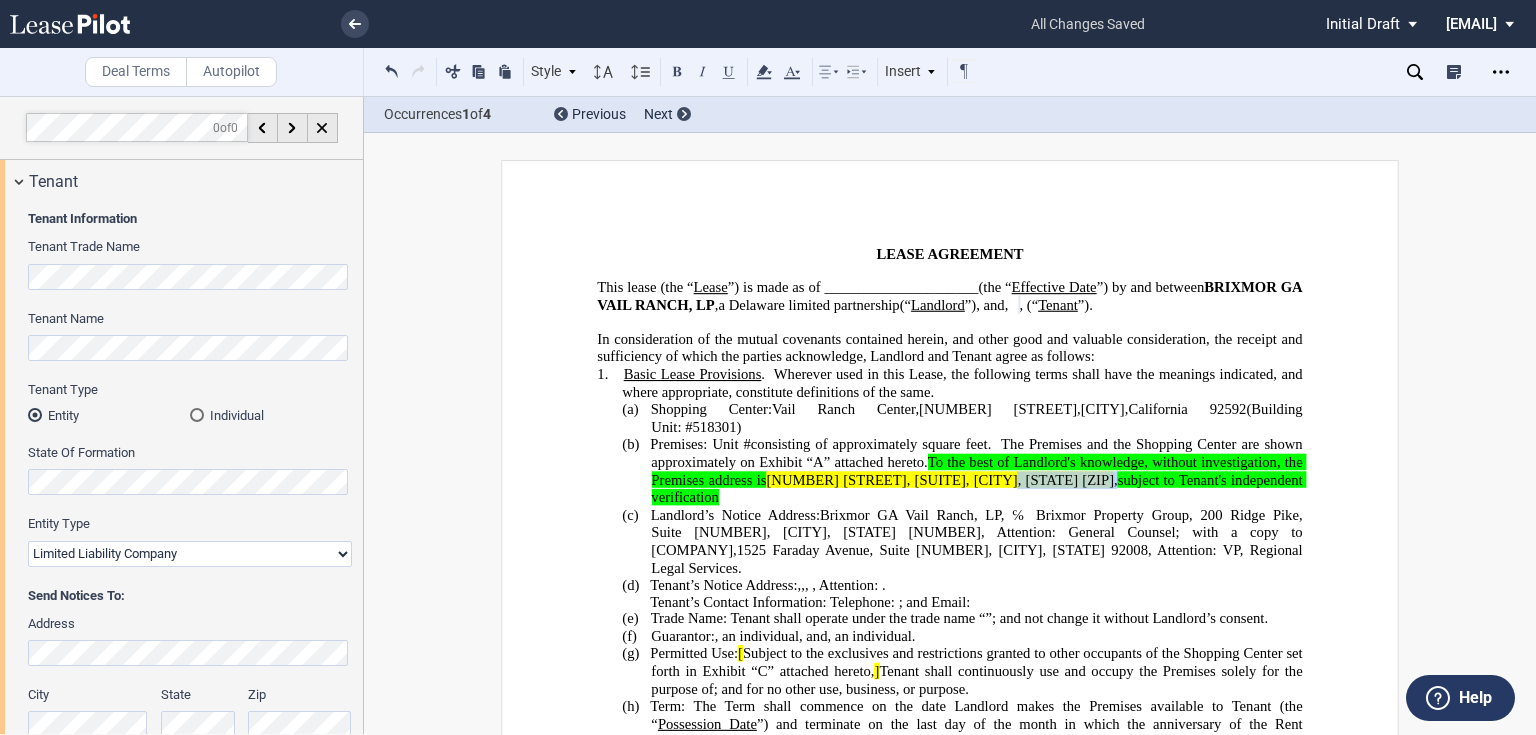 click on "," 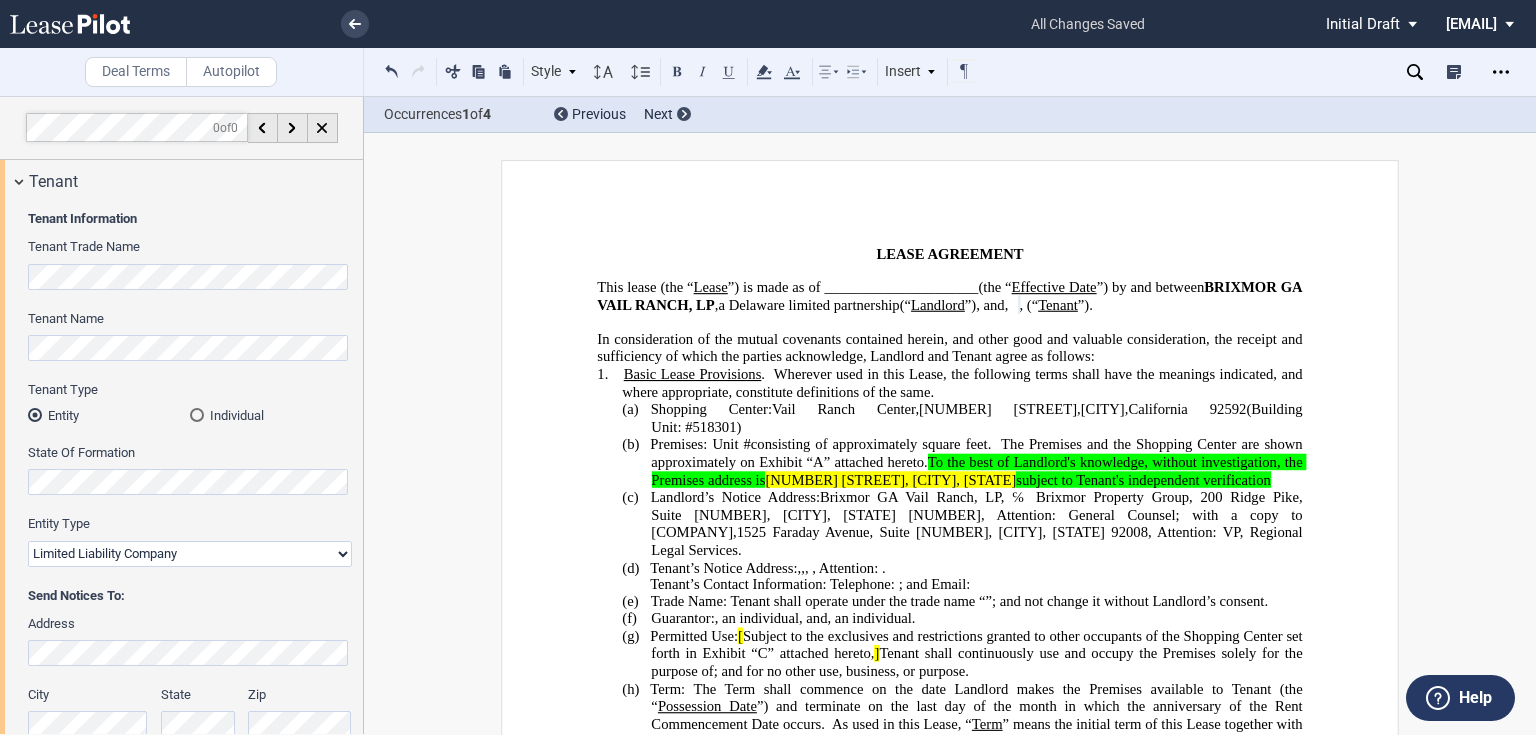click on "[NUMBER] [STREET], [CITY], [STATE]" 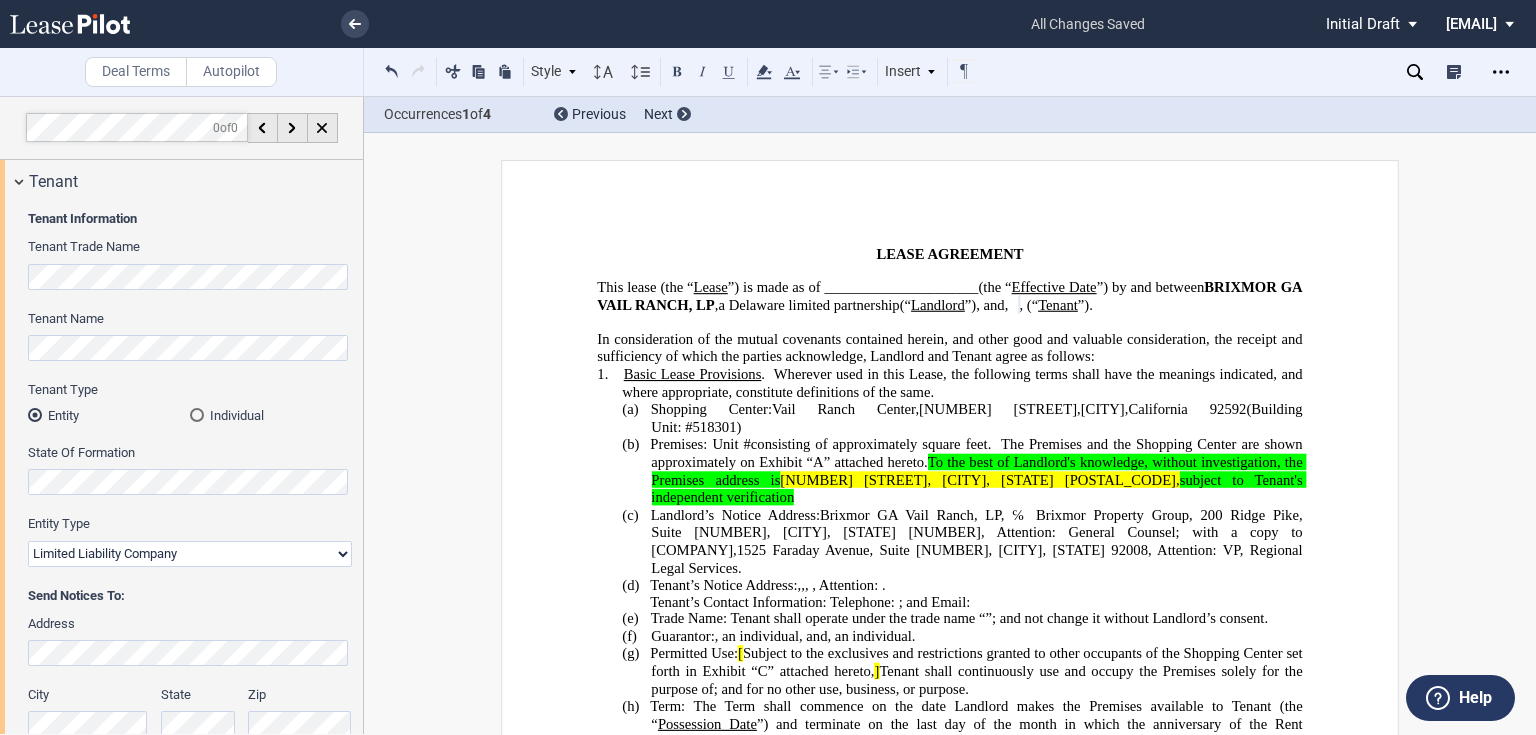 click on "To the best of Landlord's knowledge, without investigation, the Premises address is" 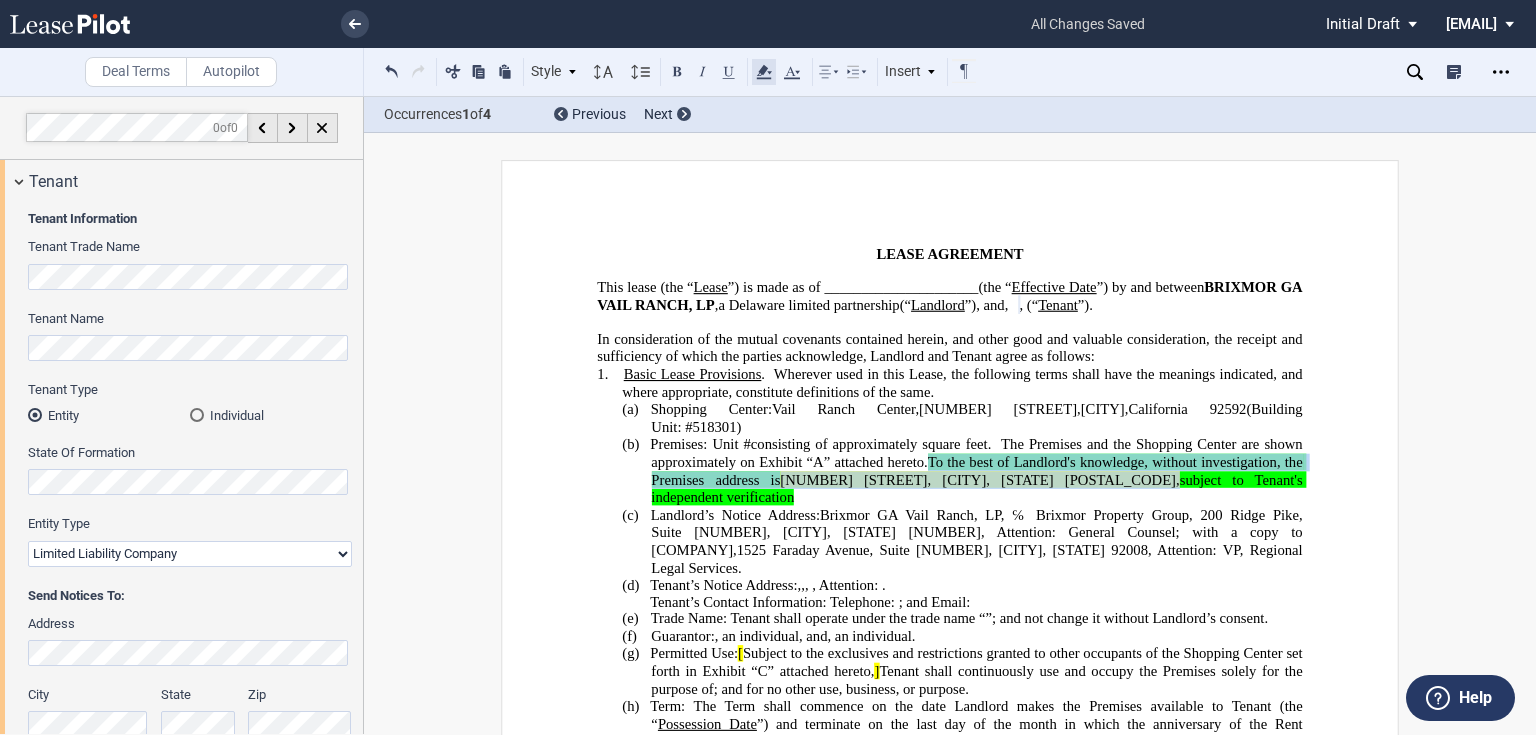click 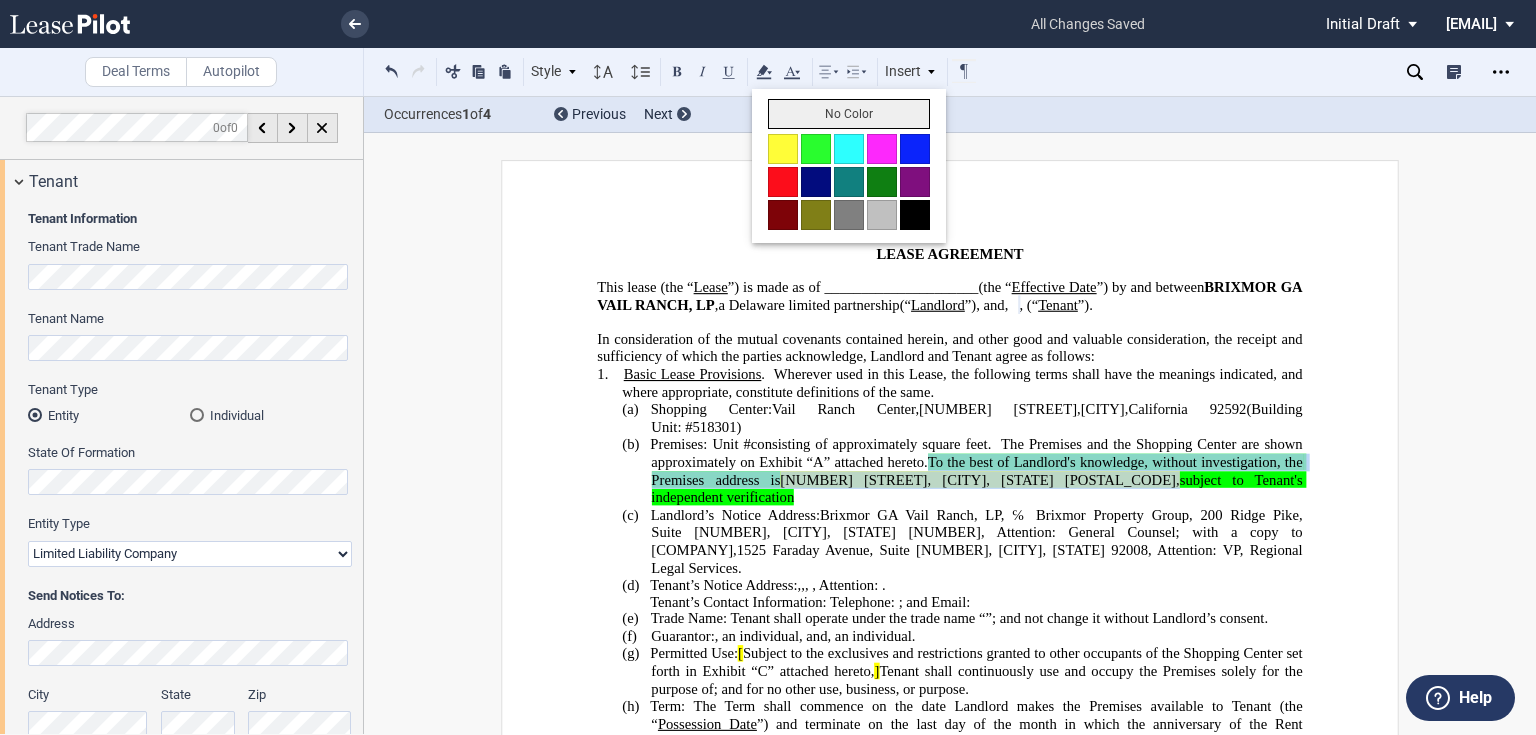 click on "No Color" at bounding box center (849, 114) 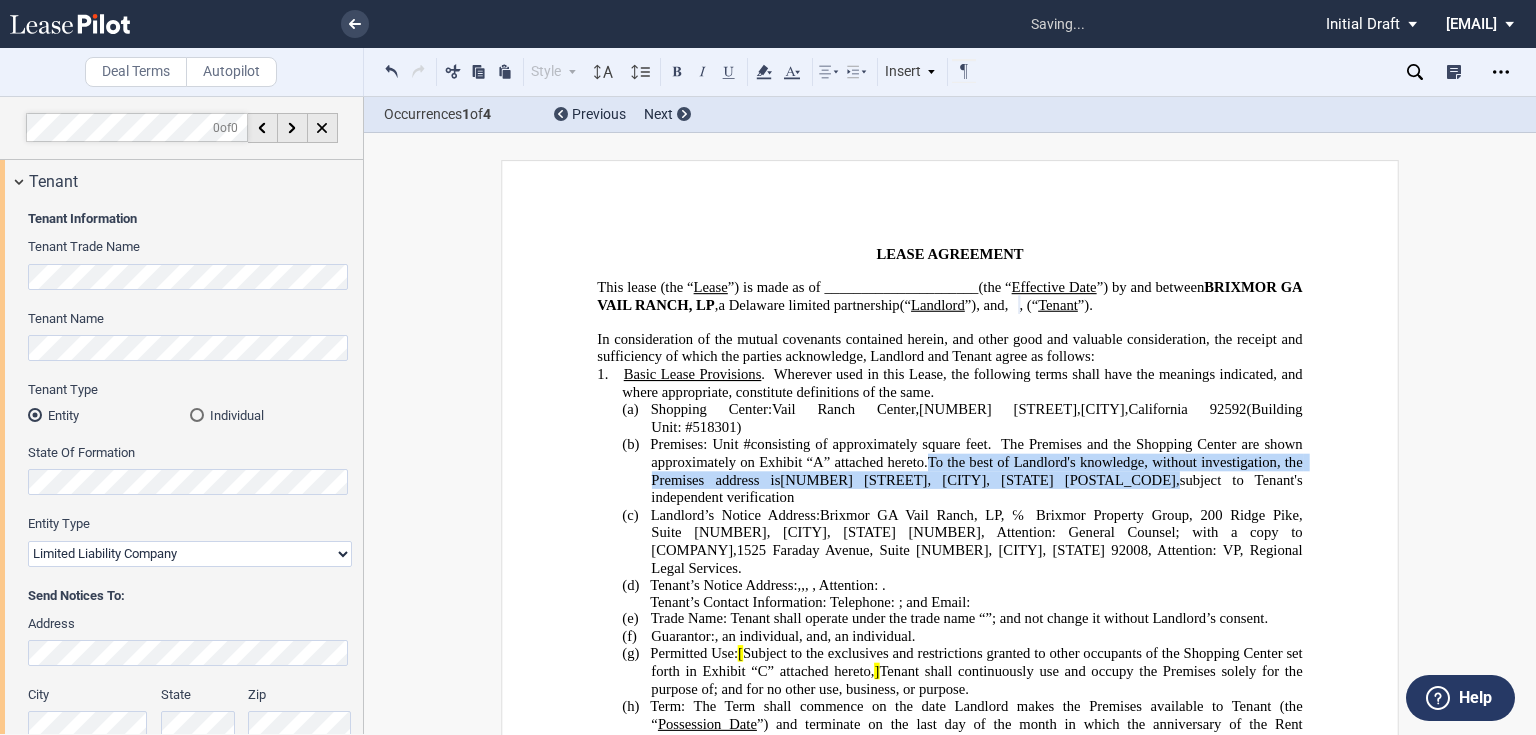 click on "subject to Tenant's independent verification" 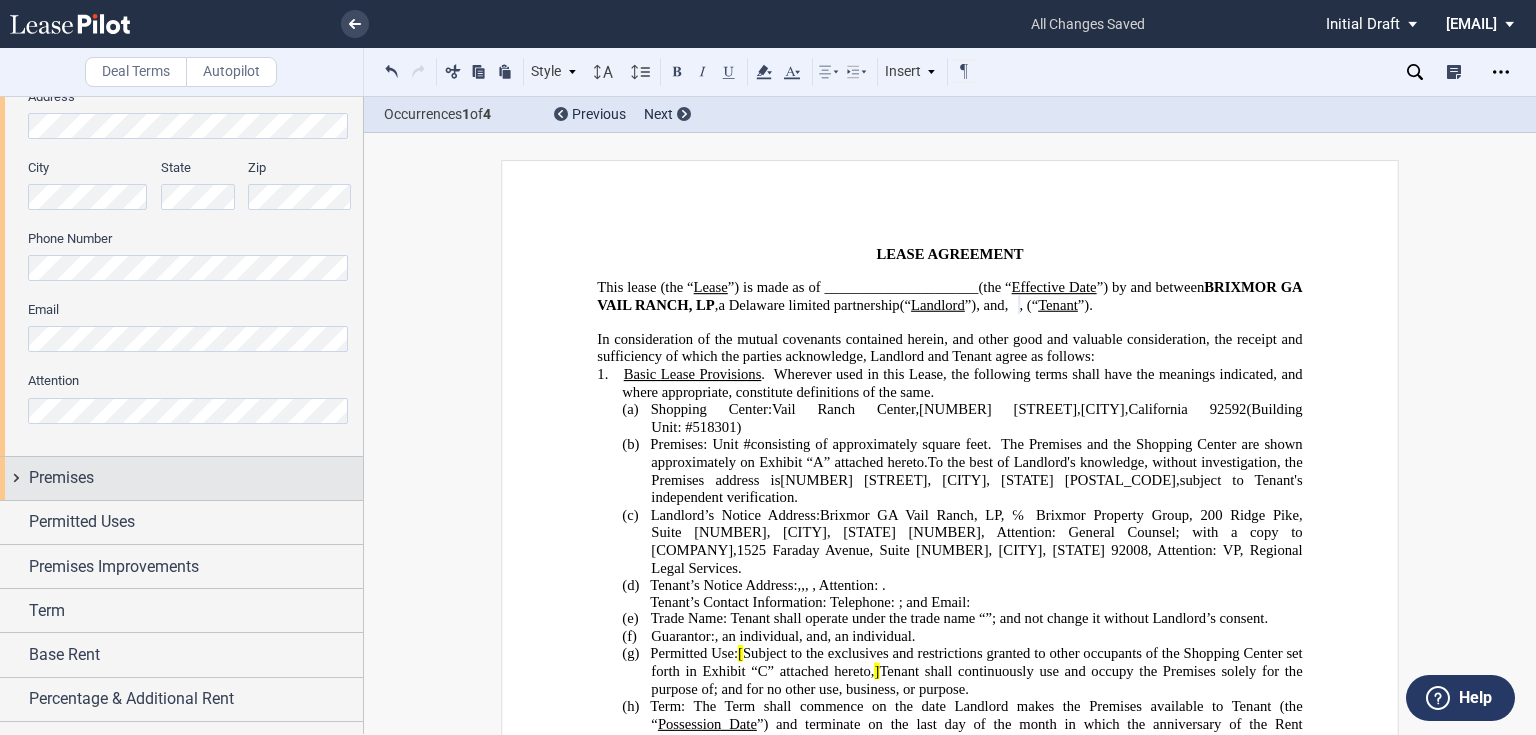 scroll, scrollTop: 560, scrollLeft: 0, axis: vertical 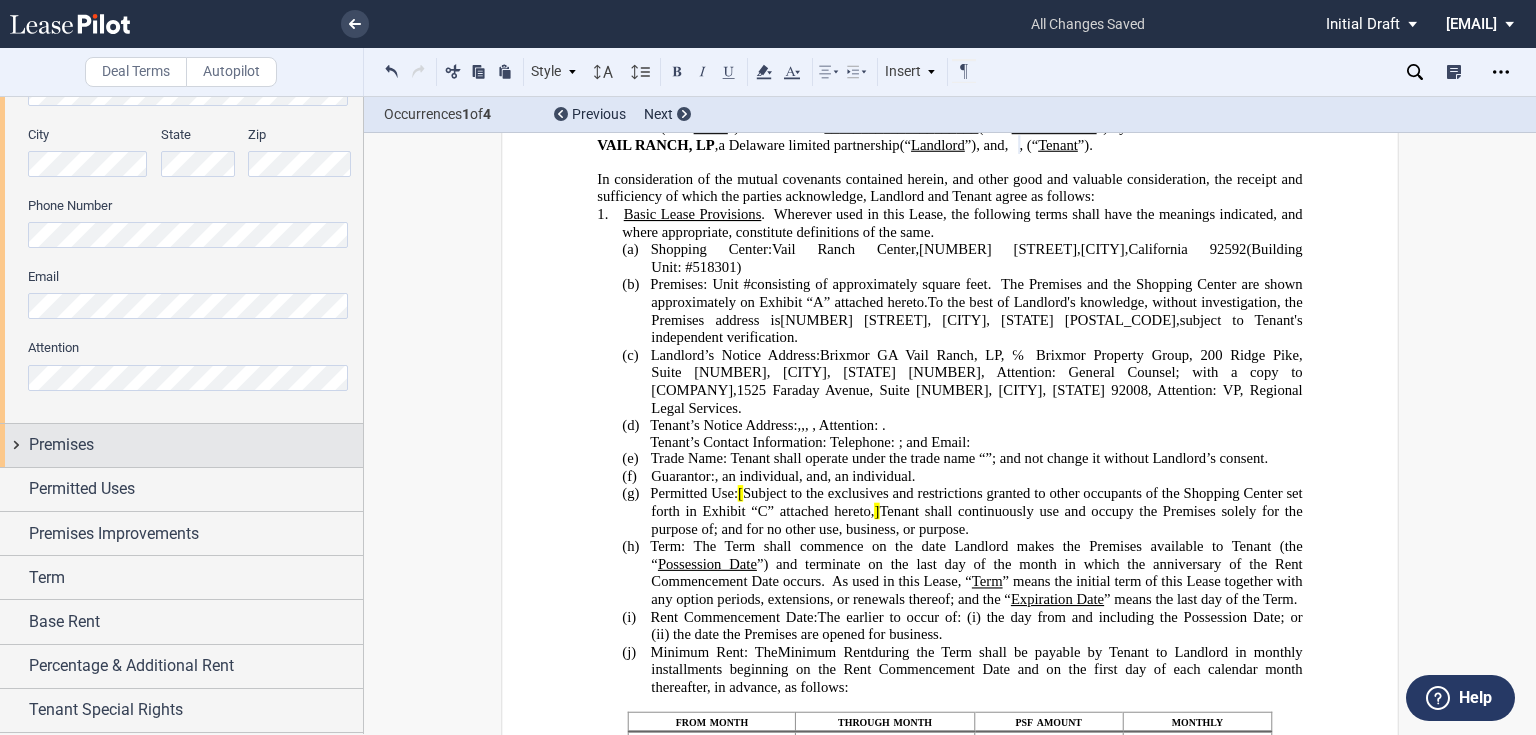 click on "Premises" at bounding box center (196, 445) 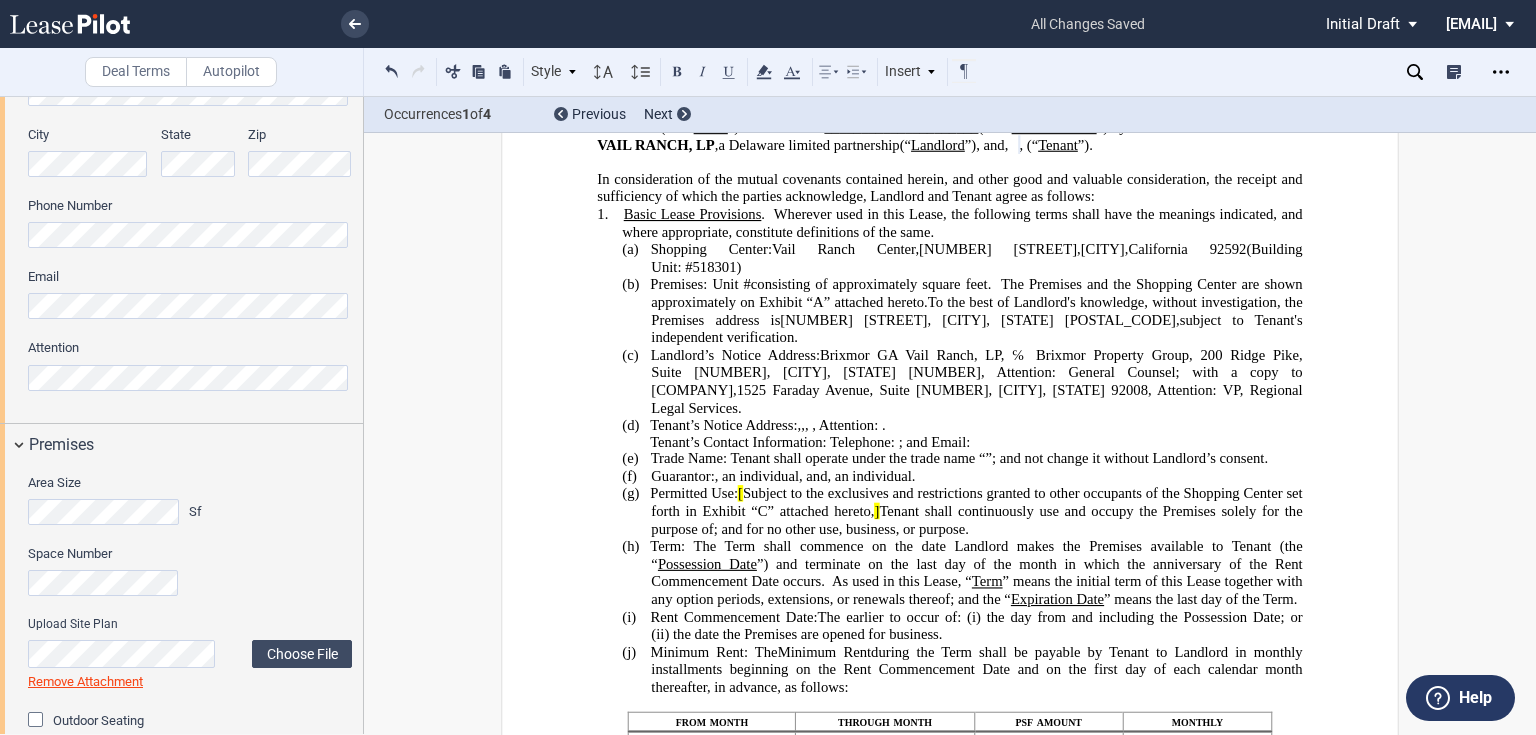 scroll, scrollTop: 720, scrollLeft: 0, axis: vertical 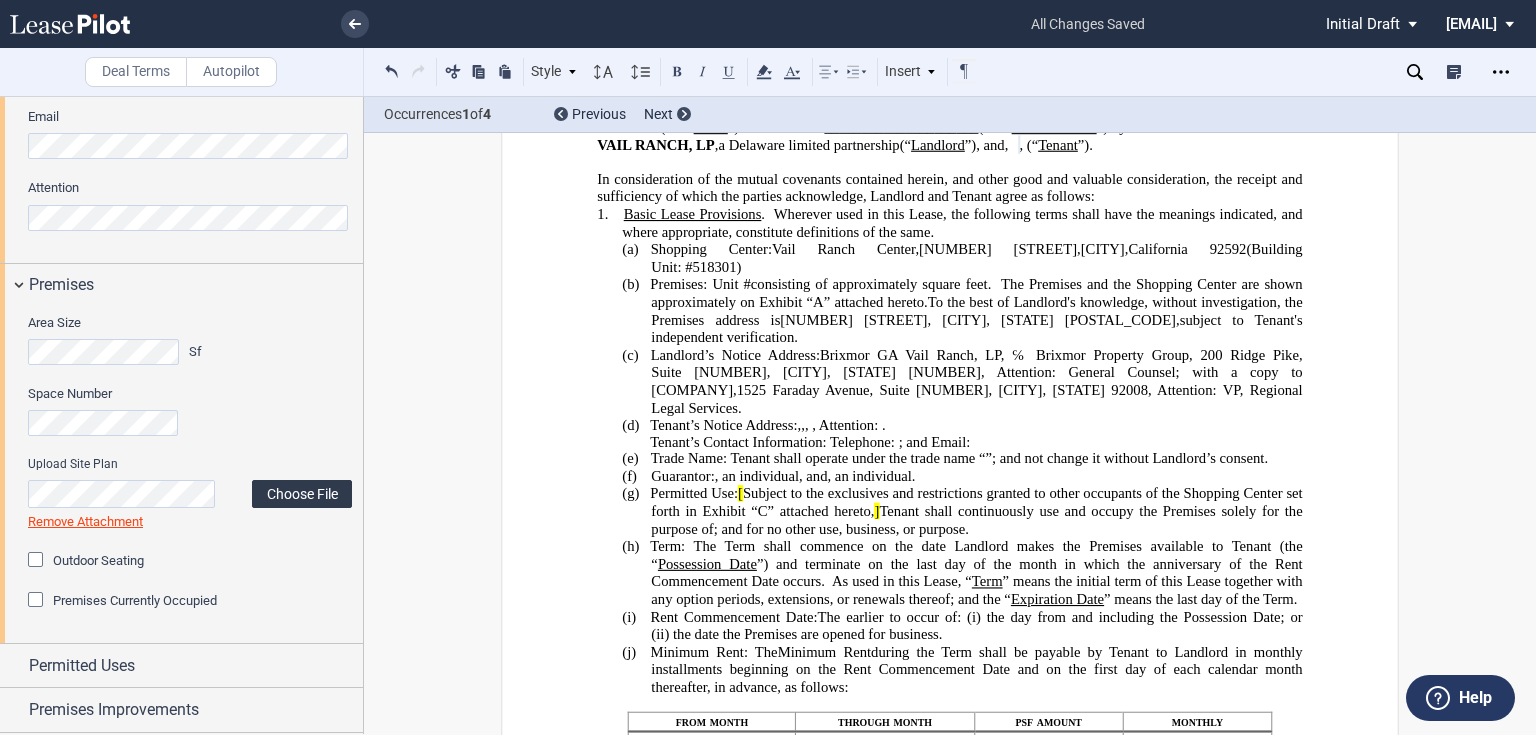 click on "Choose File" 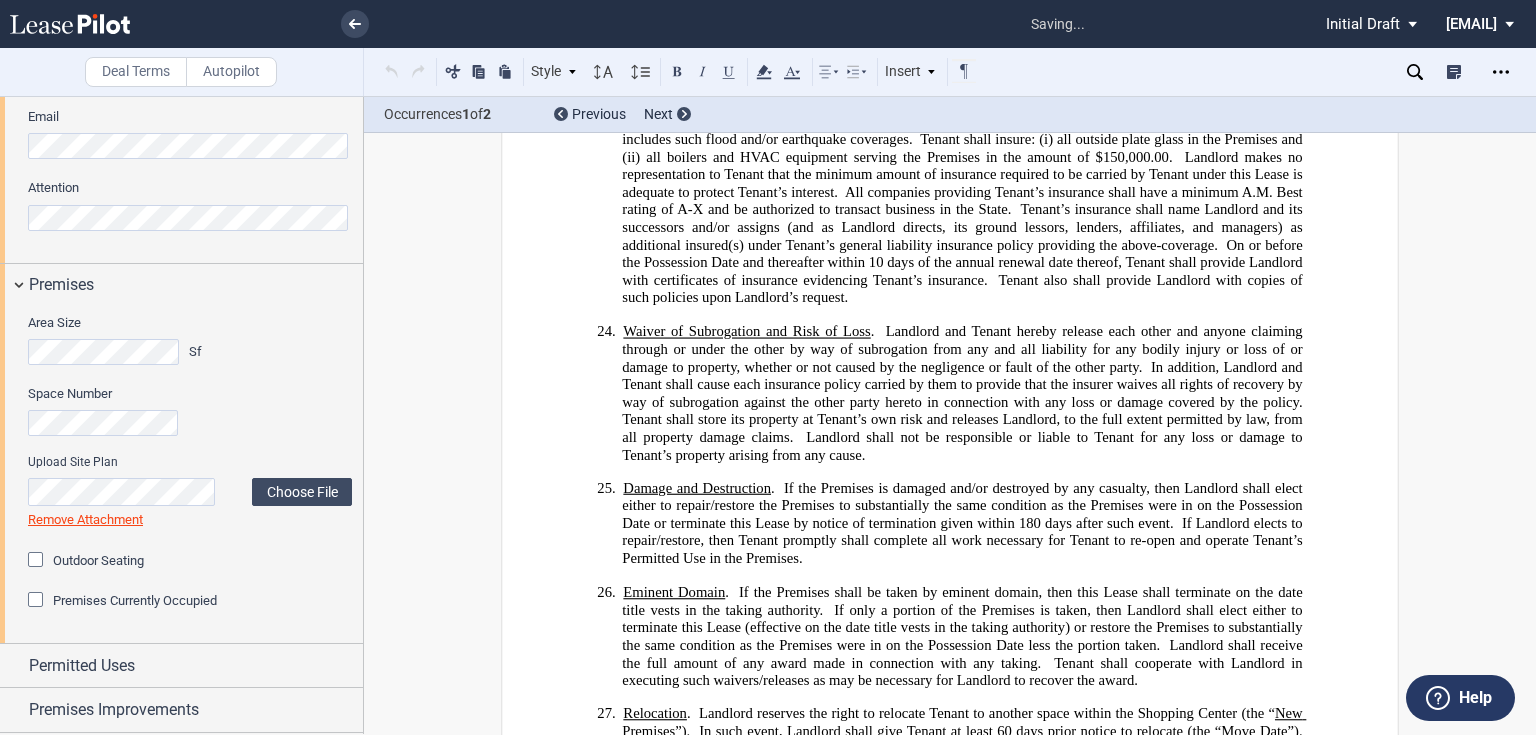 scroll, scrollTop: 12504, scrollLeft: 0, axis: vertical 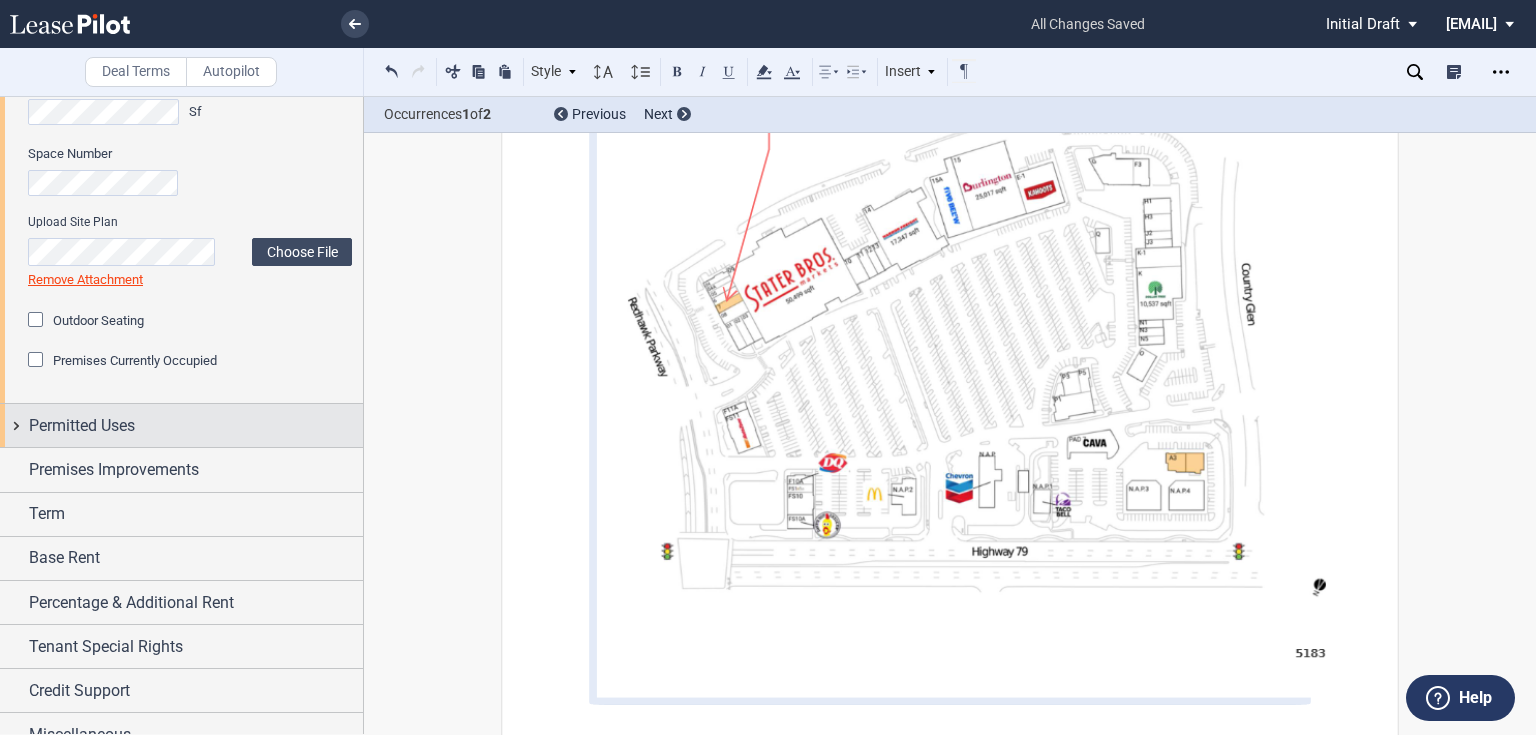 click on "Permitted Uses" at bounding box center [196, 426] 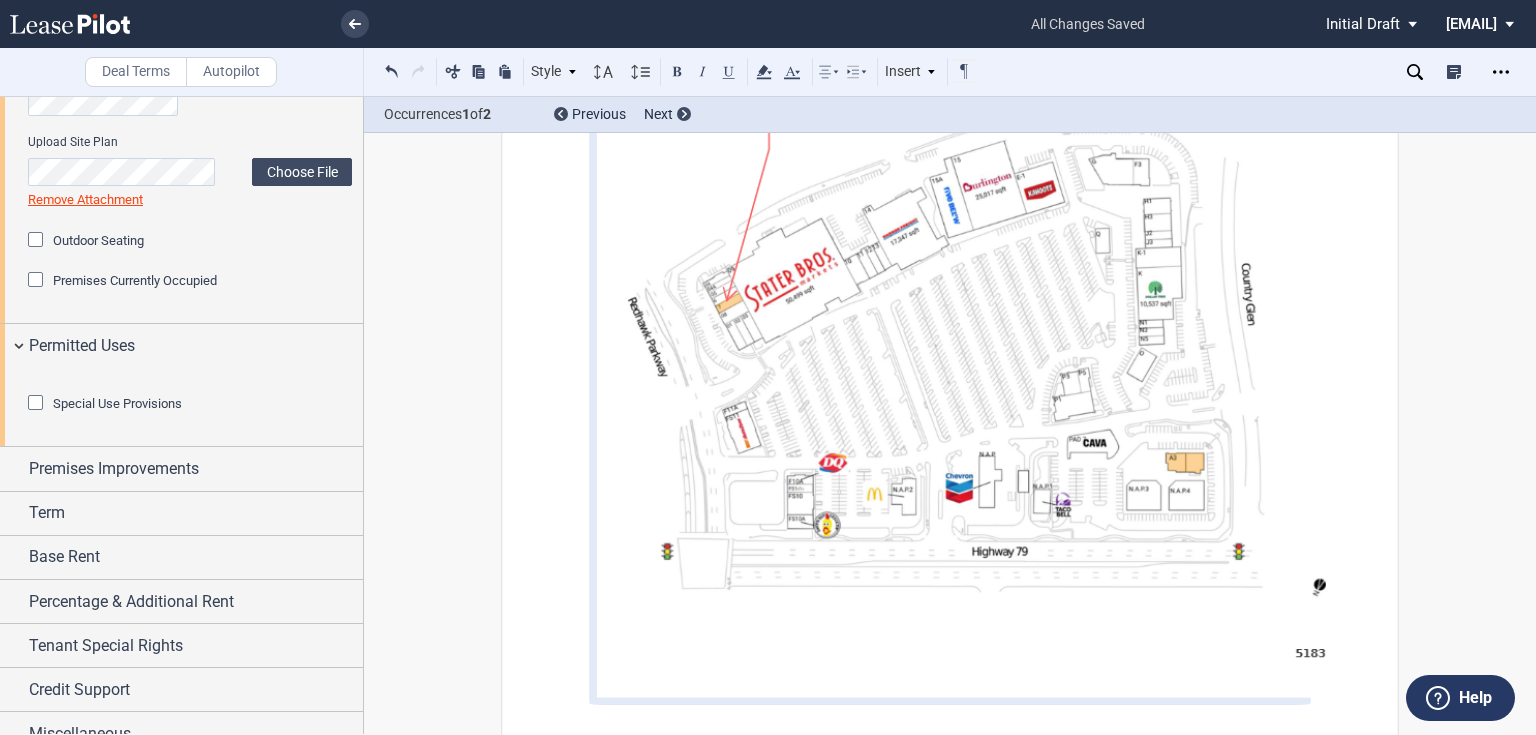 scroll, scrollTop: 1120, scrollLeft: 0, axis: vertical 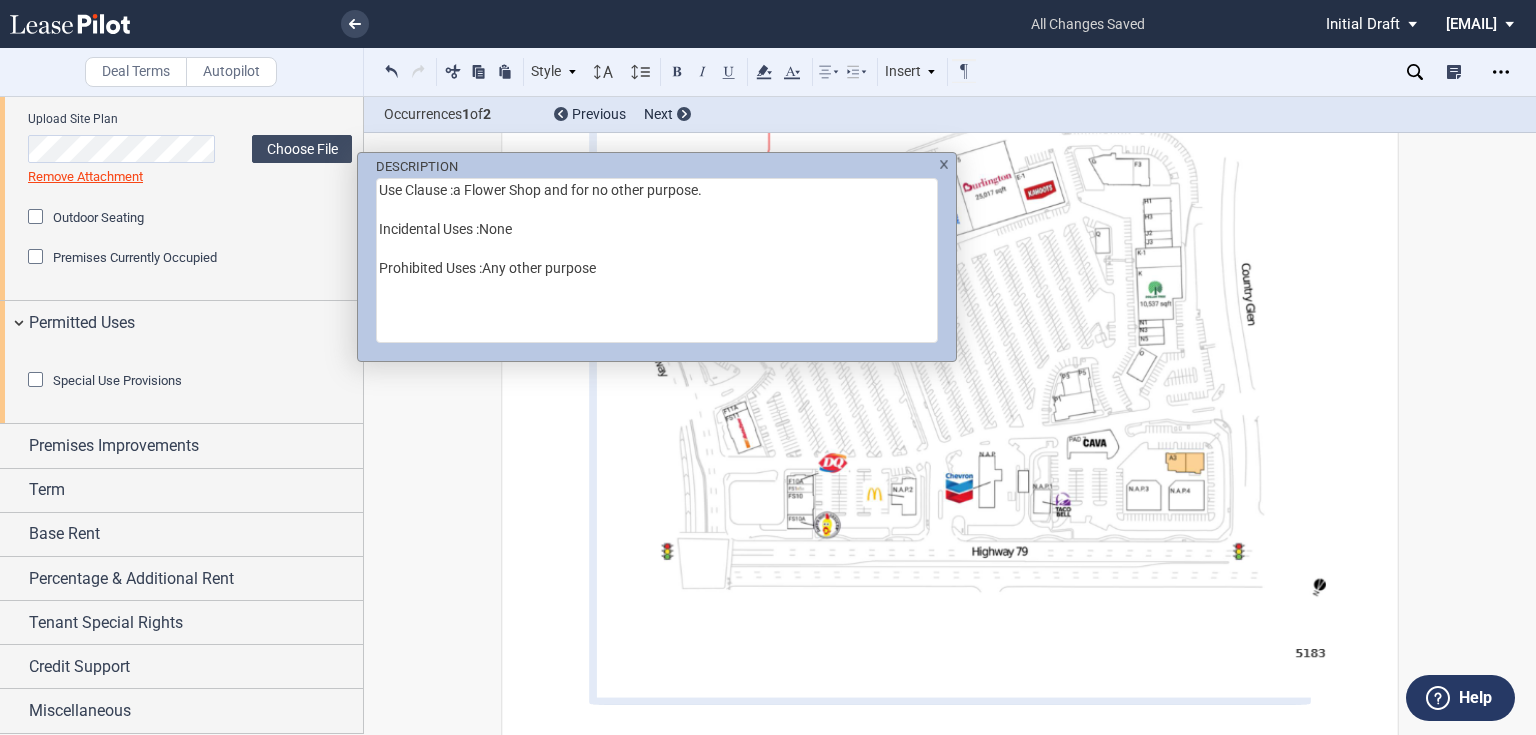 click on "DESCRIPTION
Use Clause :a Flower Shop and for no other purpose.
Incidental Uses :None
Prohibited Uses :Any other purpose" at bounding box center (768, 367) 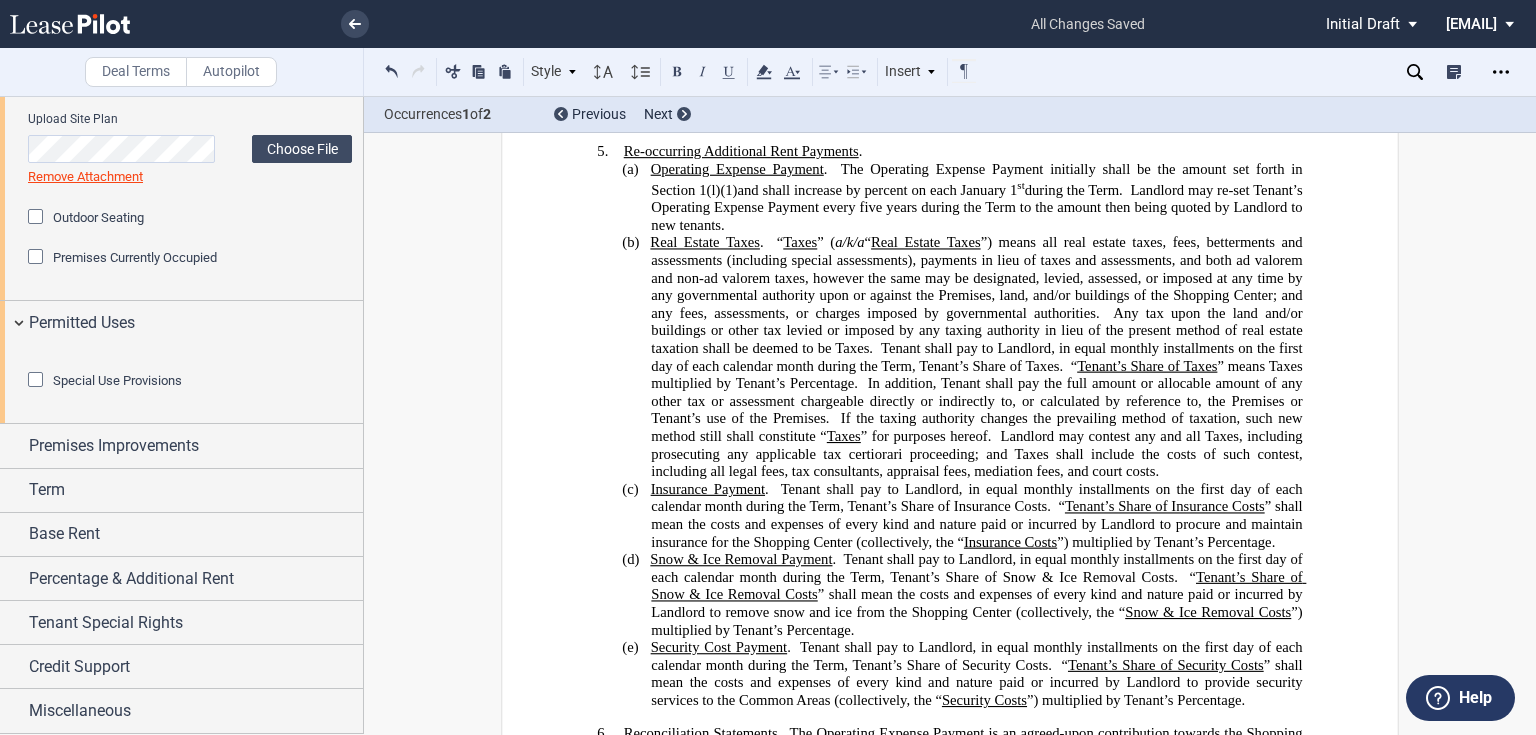 scroll, scrollTop: 0, scrollLeft: 0, axis: both 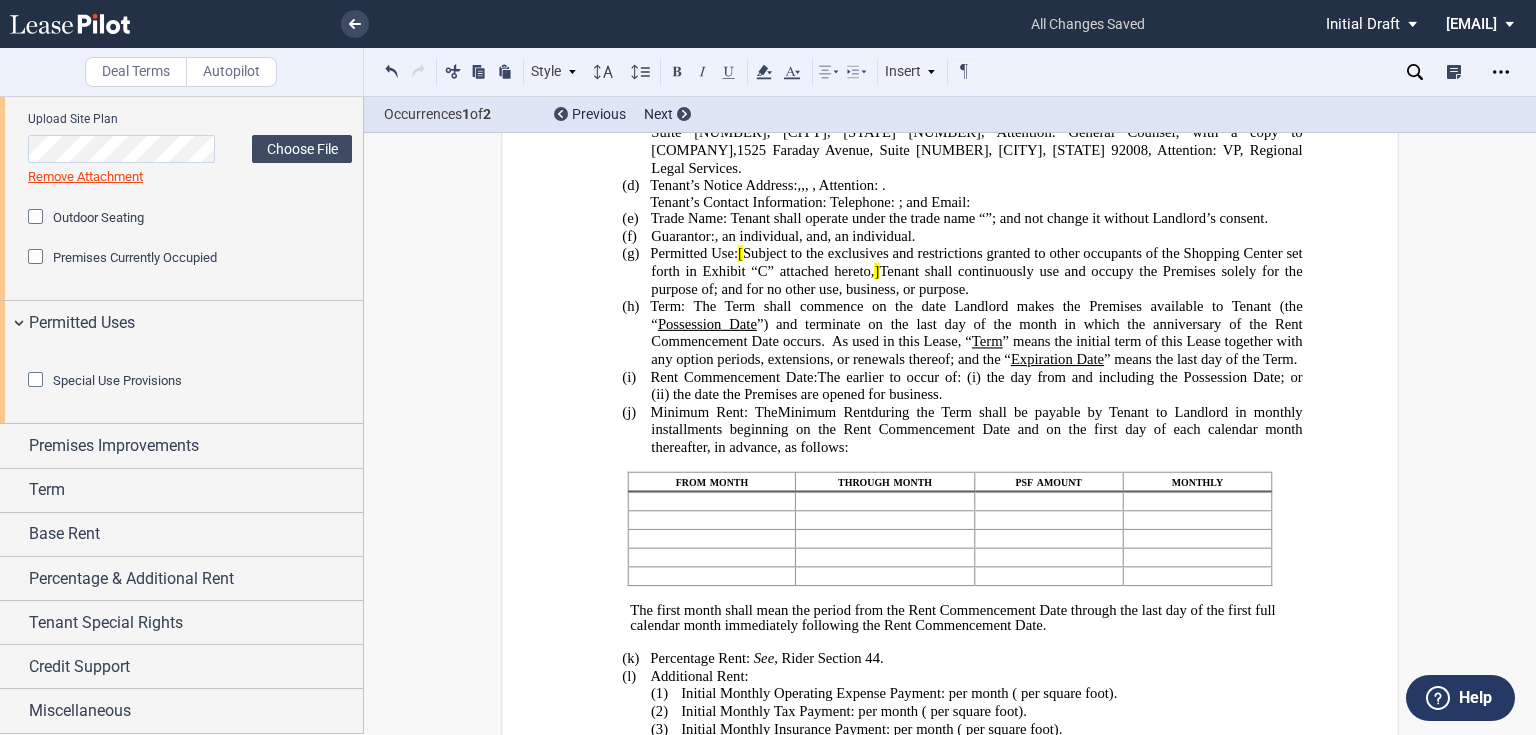 click on "Subject to the exclusives and restrictions granted to other occupants of the Shopping Center set forth in Exhibit" 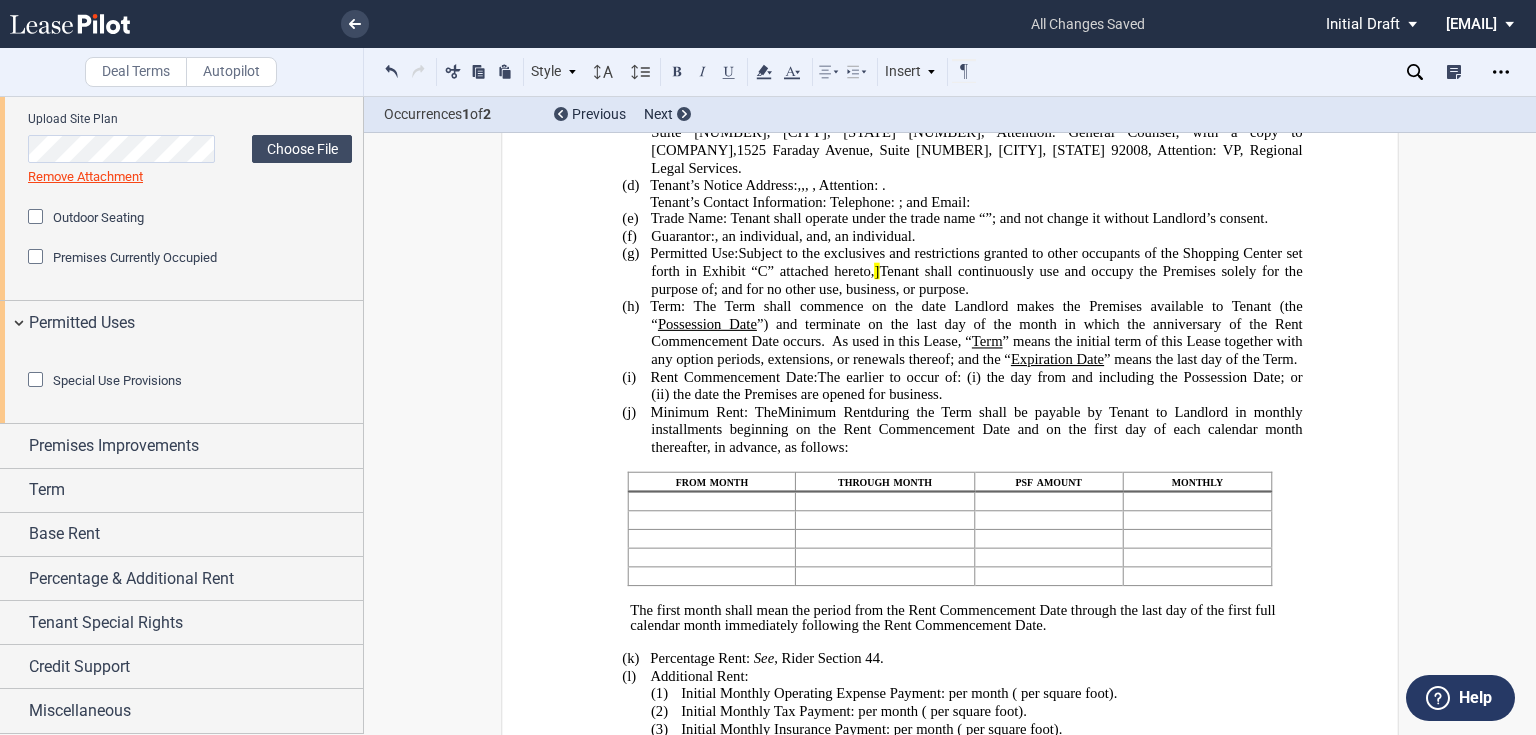 drag, startPoint x: 642, startPoint y: 304, endPoint x: 661, endPoint y: 303, distance: 19.026299 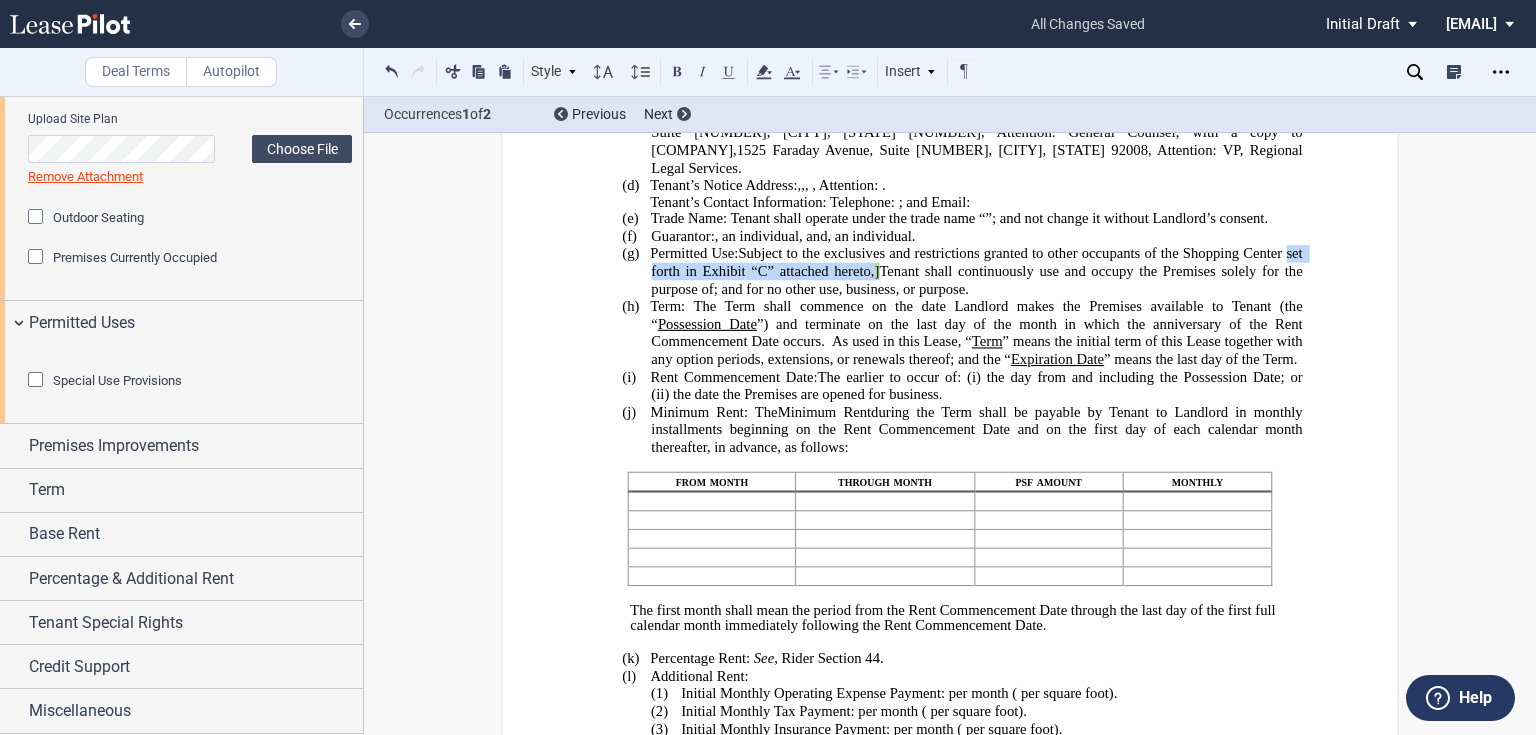 drag, startPoint x: 1282, startPoint y: 288, endPoint x: 873, endPoint y: 310, distance: 409.59125 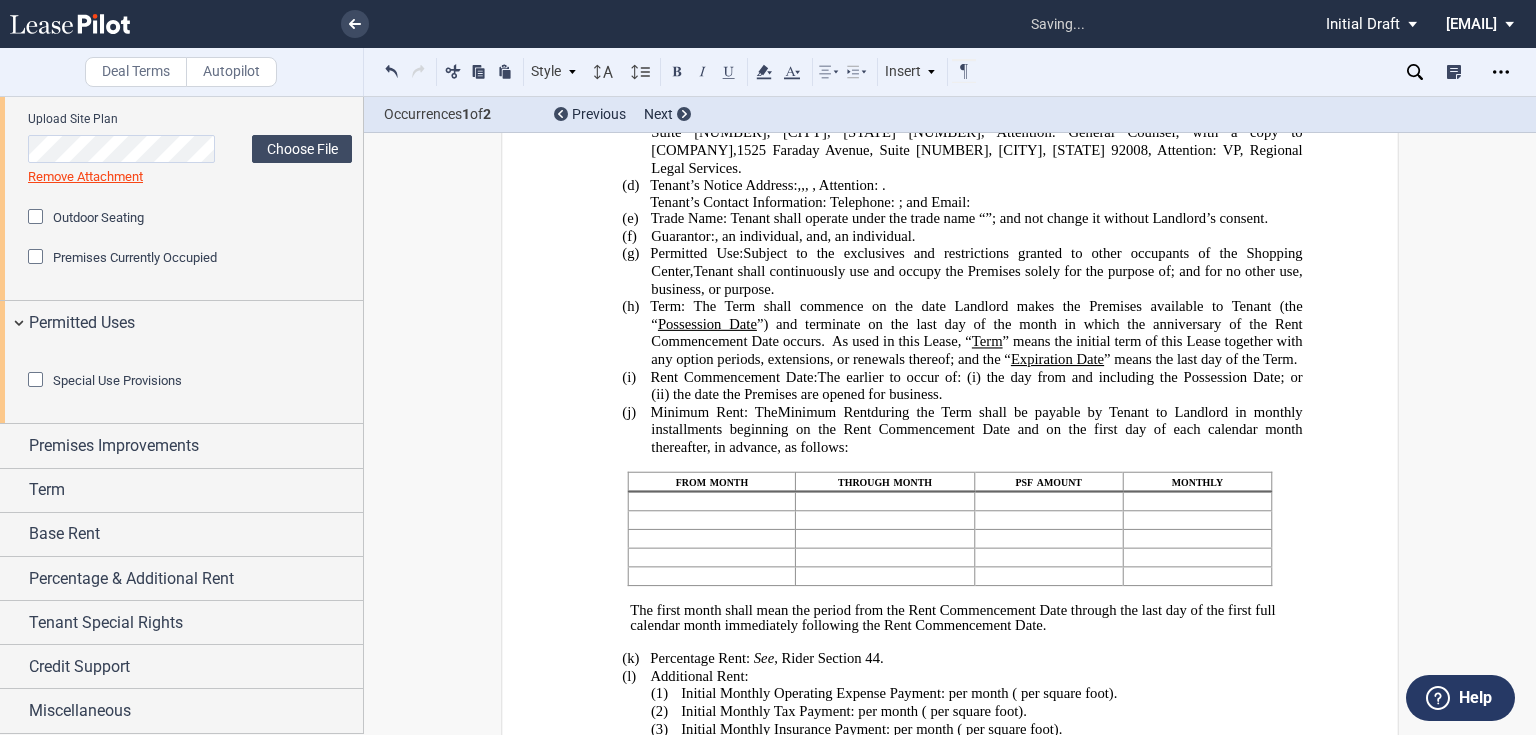 click on "Tenant shall continuously use and occupy the Premises solely for the purpose of" 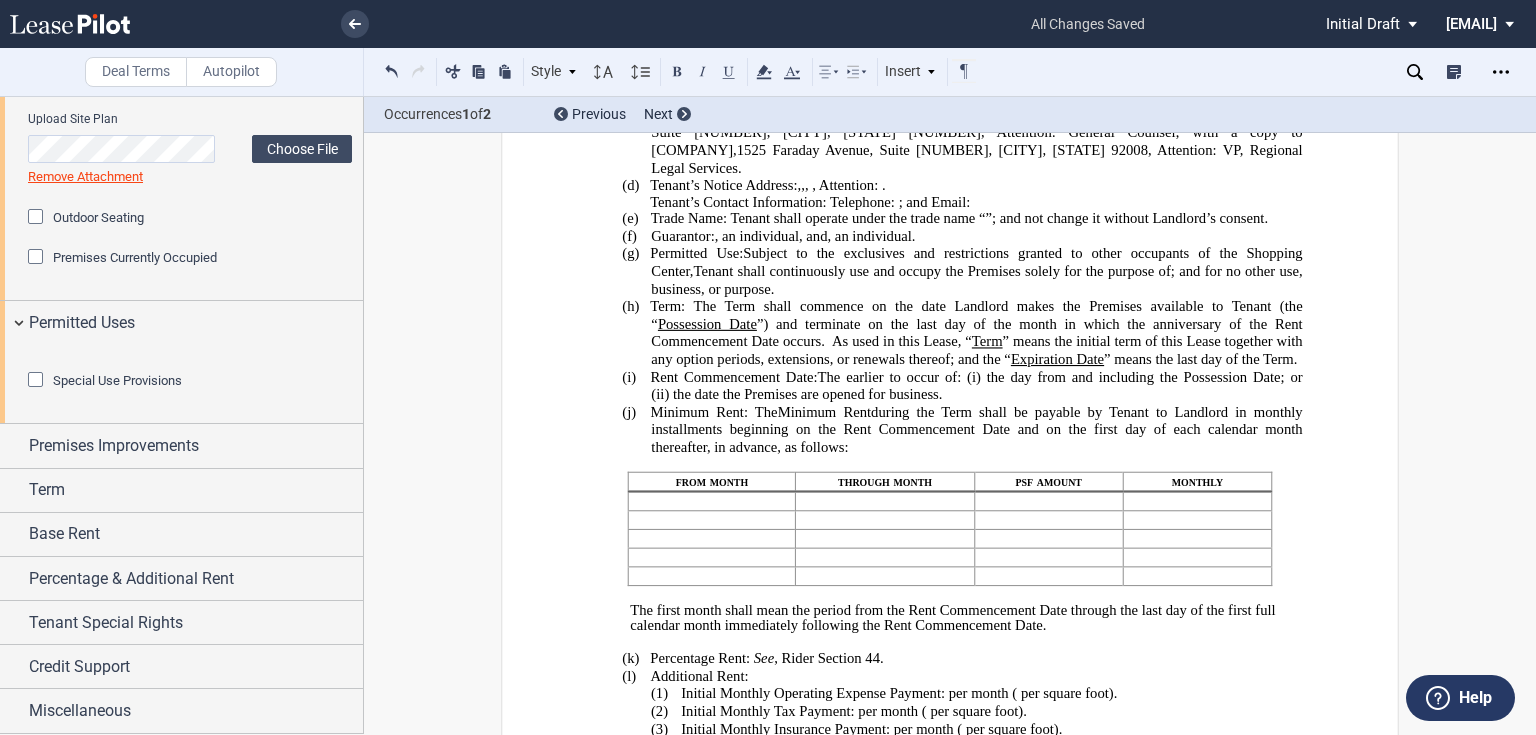 click on "(g)        Permitted Use:  Subject to the exclusives and restrictions granted to other occupants of the Shopping Center, ﻿ ﻿  Tenant shall continuously use and occupy the Premises solely for the purpose of  ﻿ ﻿ ; and for no other use, business, or purpose." at bounding box center (976, 271) 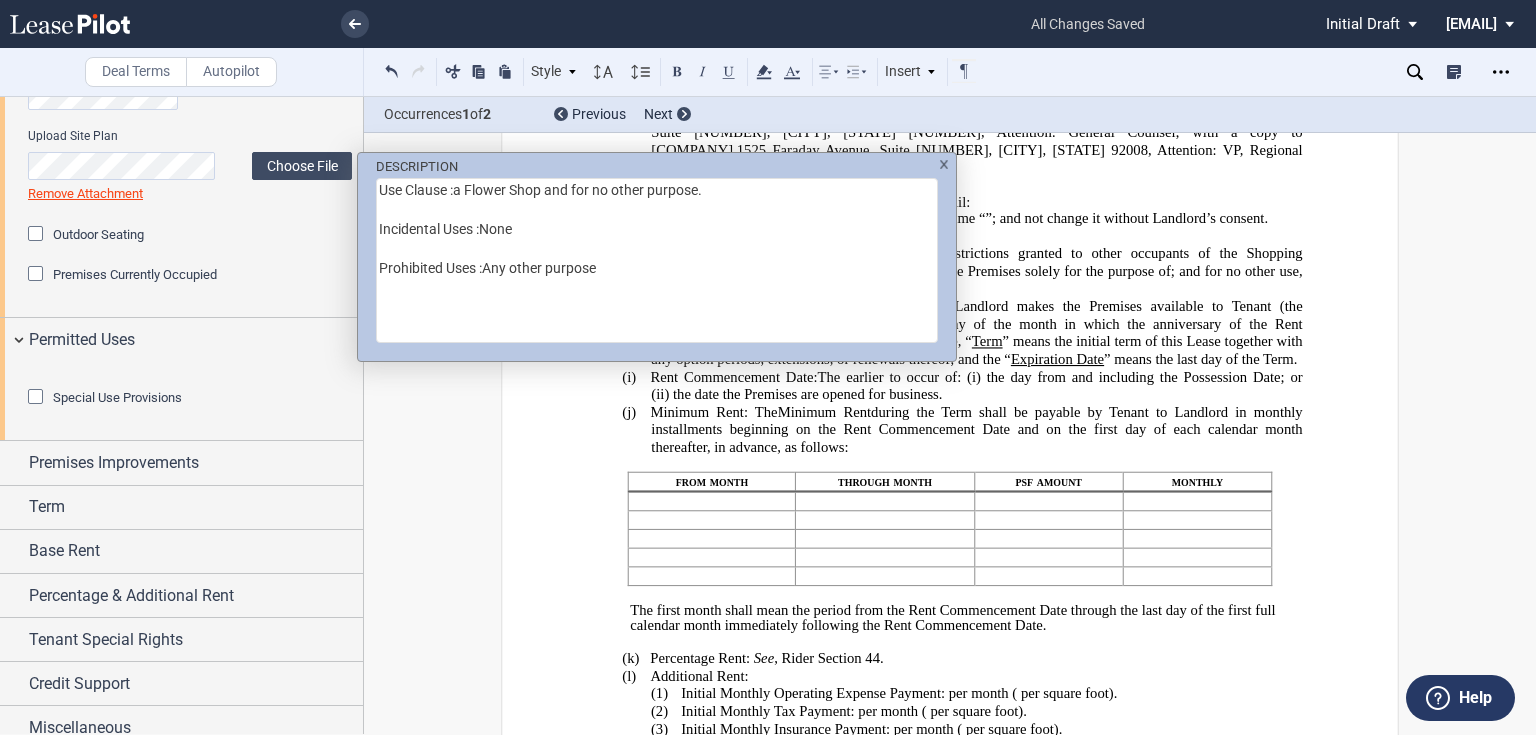 scroll, scrollTop: 1007, scrollLeft: 0, axis: vertical 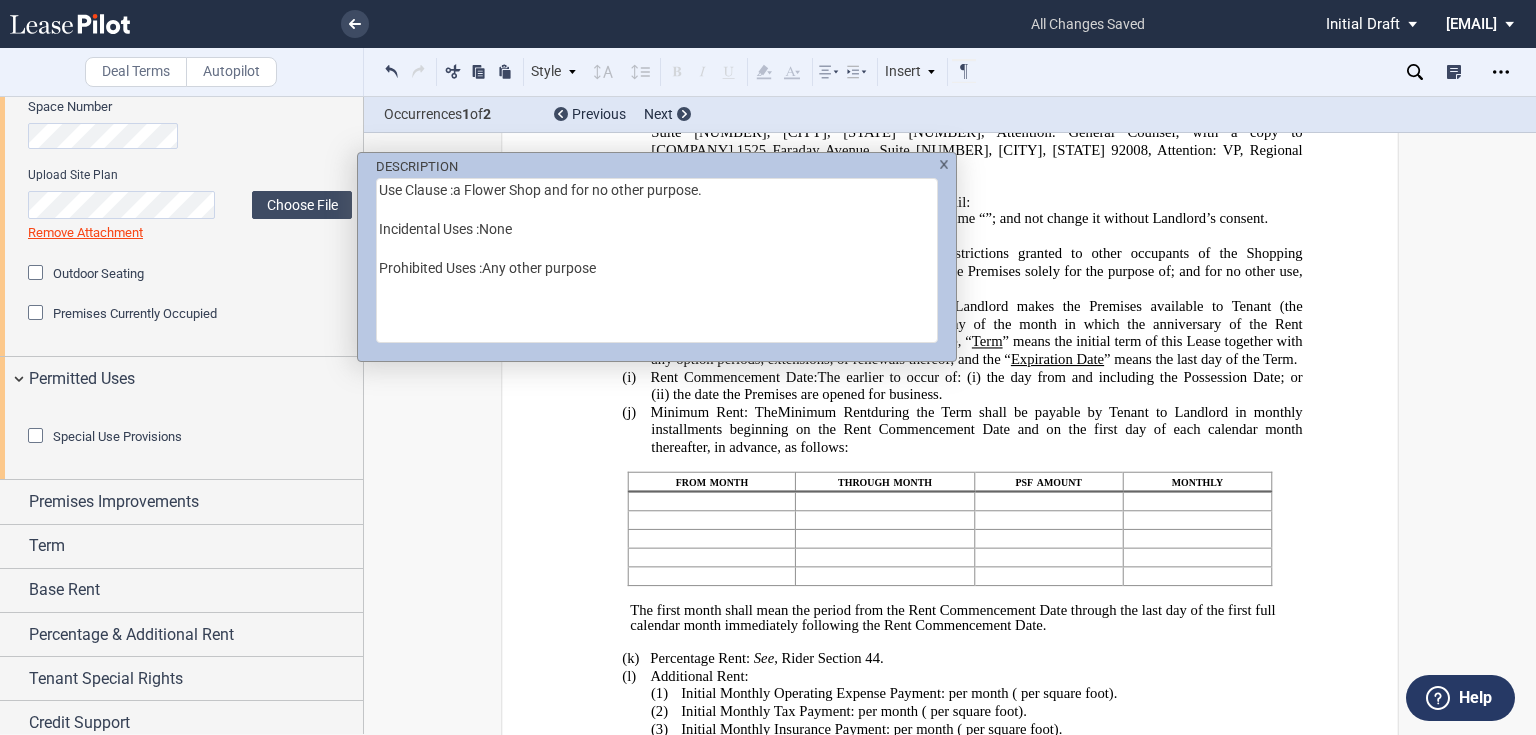 drag, startPoint x: 452, startPoint y: 187, endPoint x: 357, endPoint y: 178, distance: 95.42536 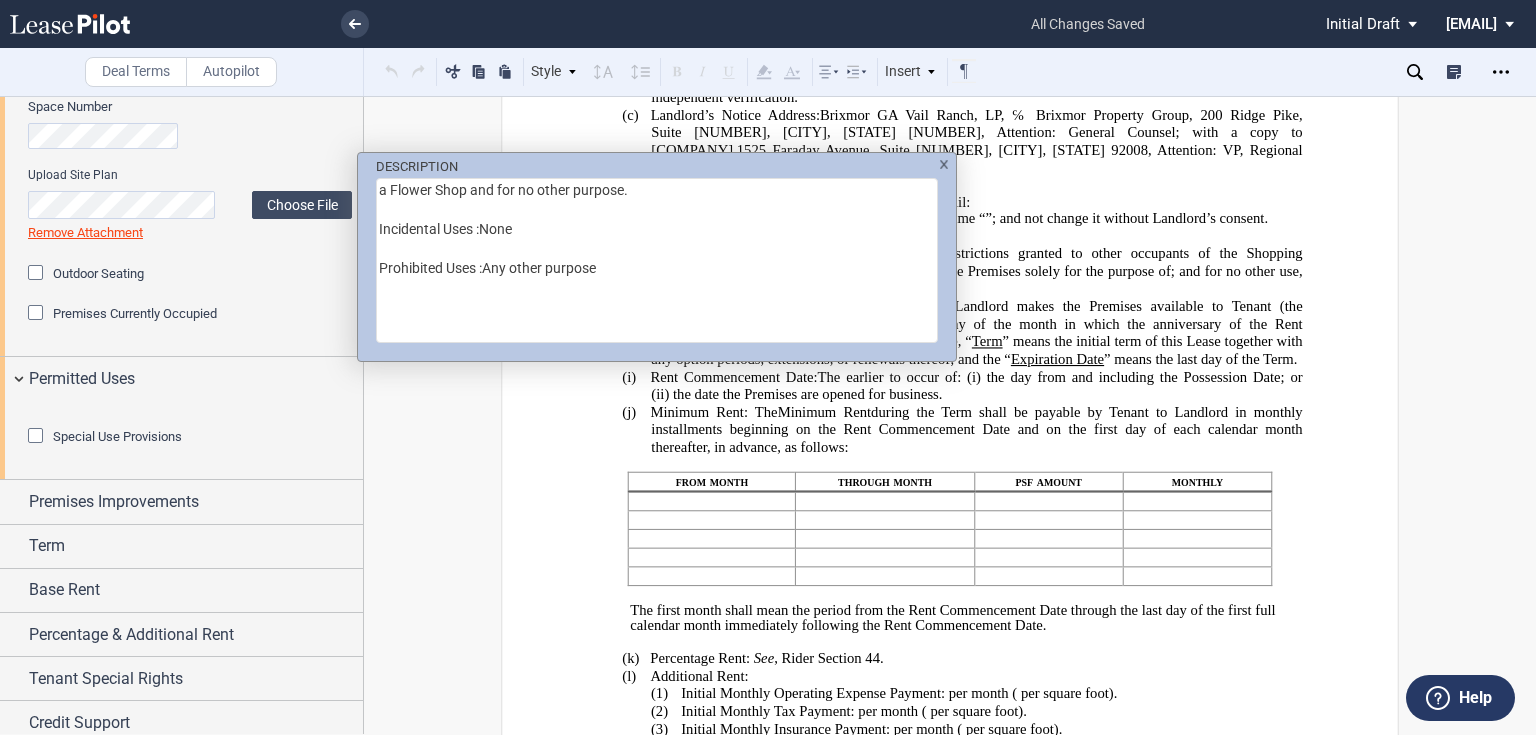 click on "a Flower Shop and for no other purpose.
Incidental Uses :None
Prohibited Uses :Any other purpose" at bounding box center [657, 260] 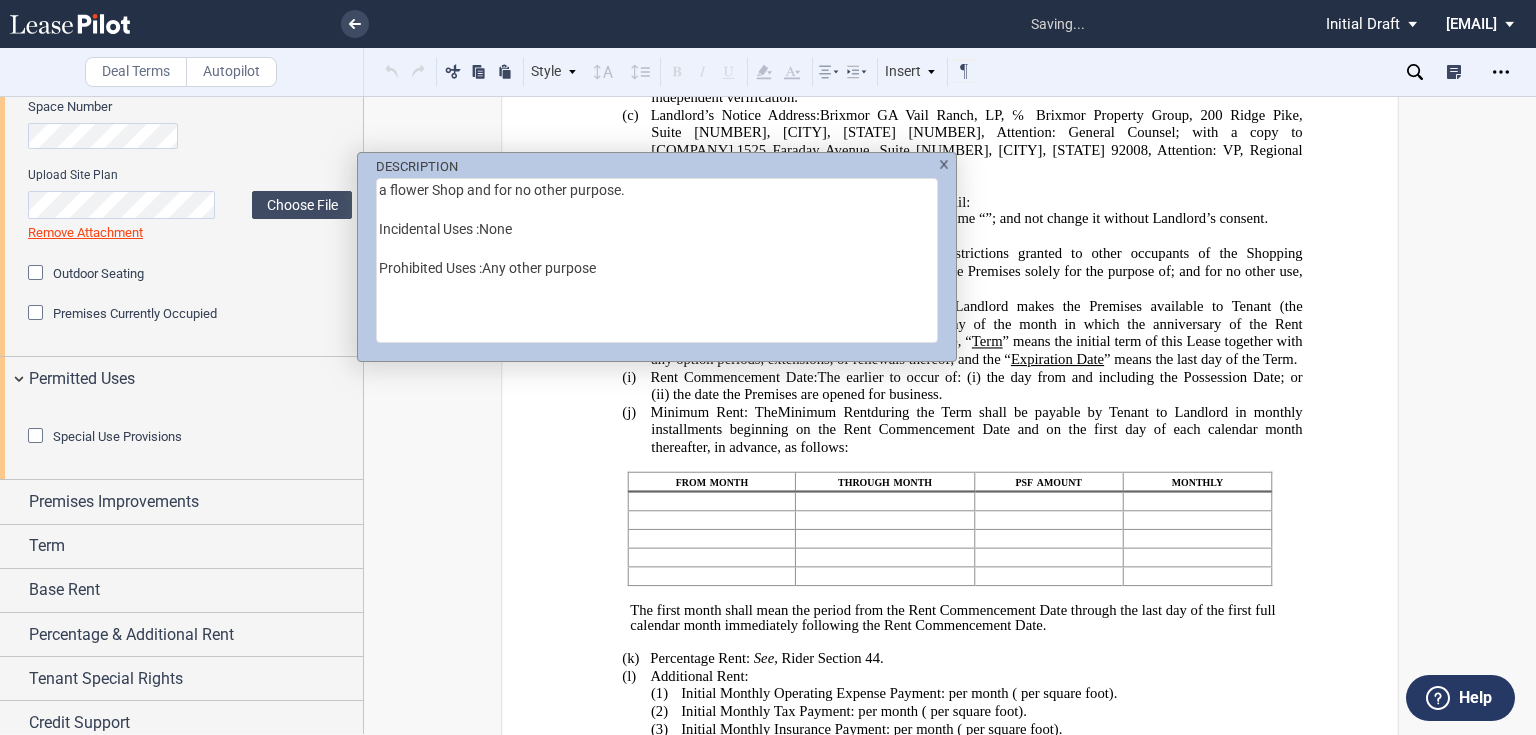 click on "a flower Shop and for no other purpose.
Incidental Uses :None
Prohibited Uses :Any other purpose" at bounding box center (657, 260) 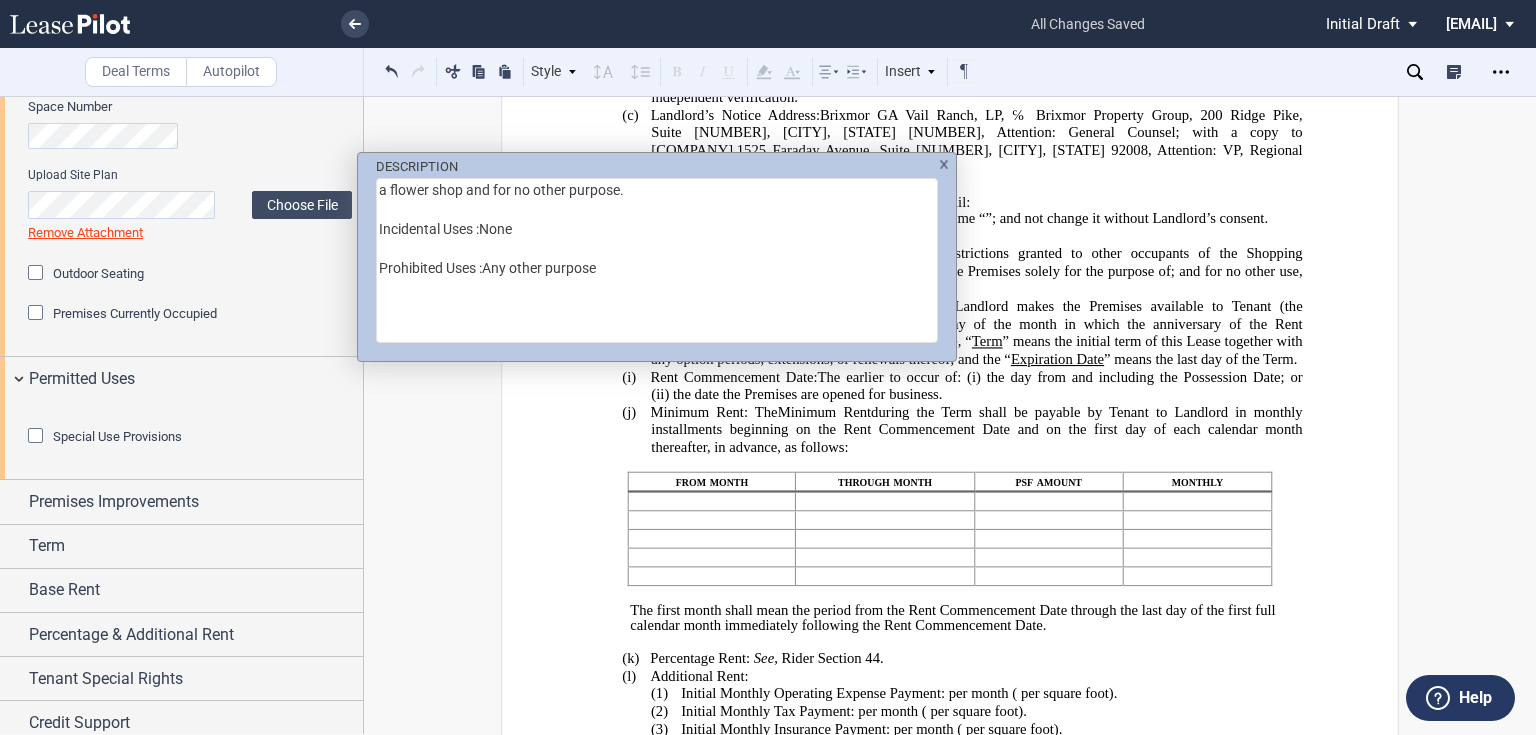 drag, startPoint x: 389, startPoint y: 217, endPoint x: 611, endPoint y: 279, distance: 230.49512 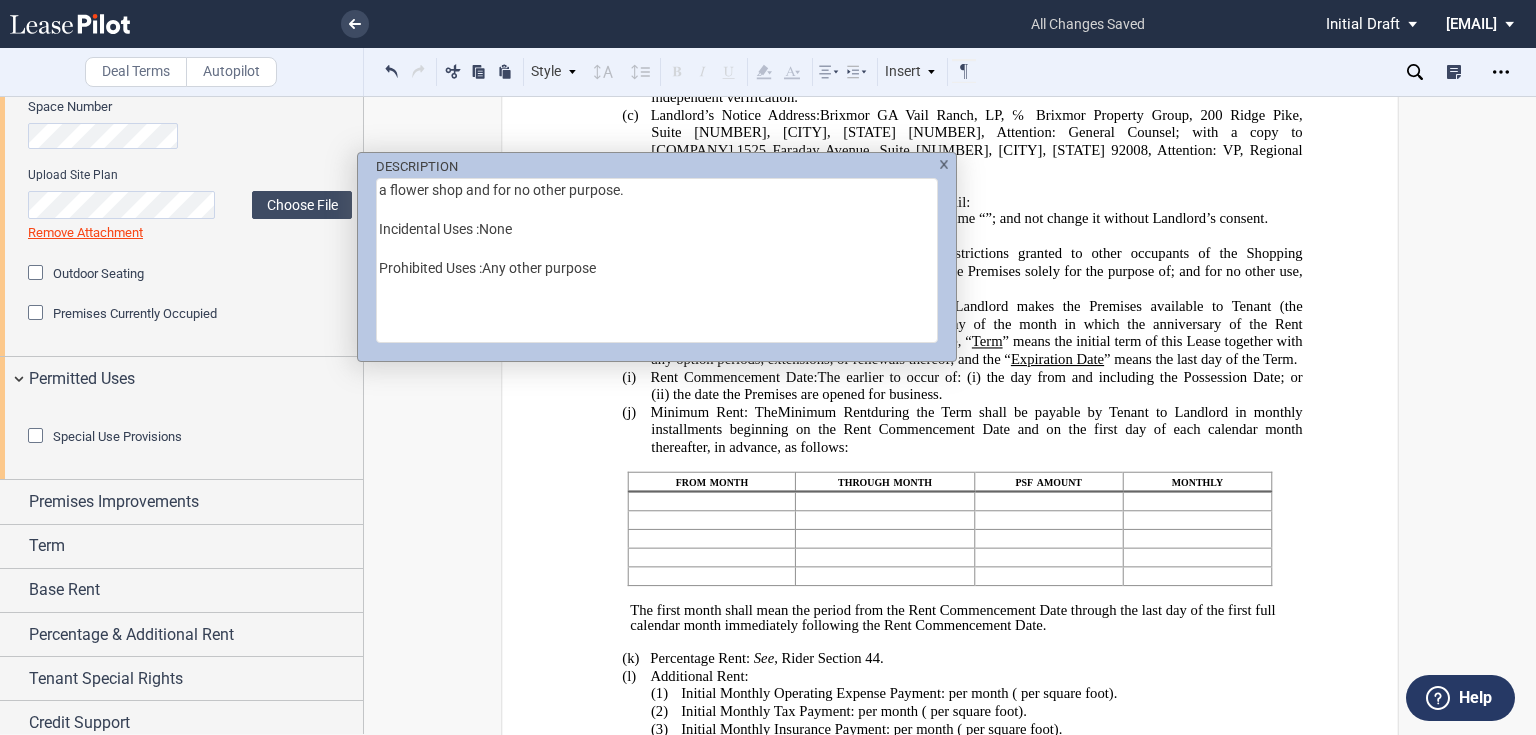 click on "a flower shop and for no other purpose.
Incidental Uses :None
Prohibited Uses :Any other purpose" at bounding box center [657, 260] 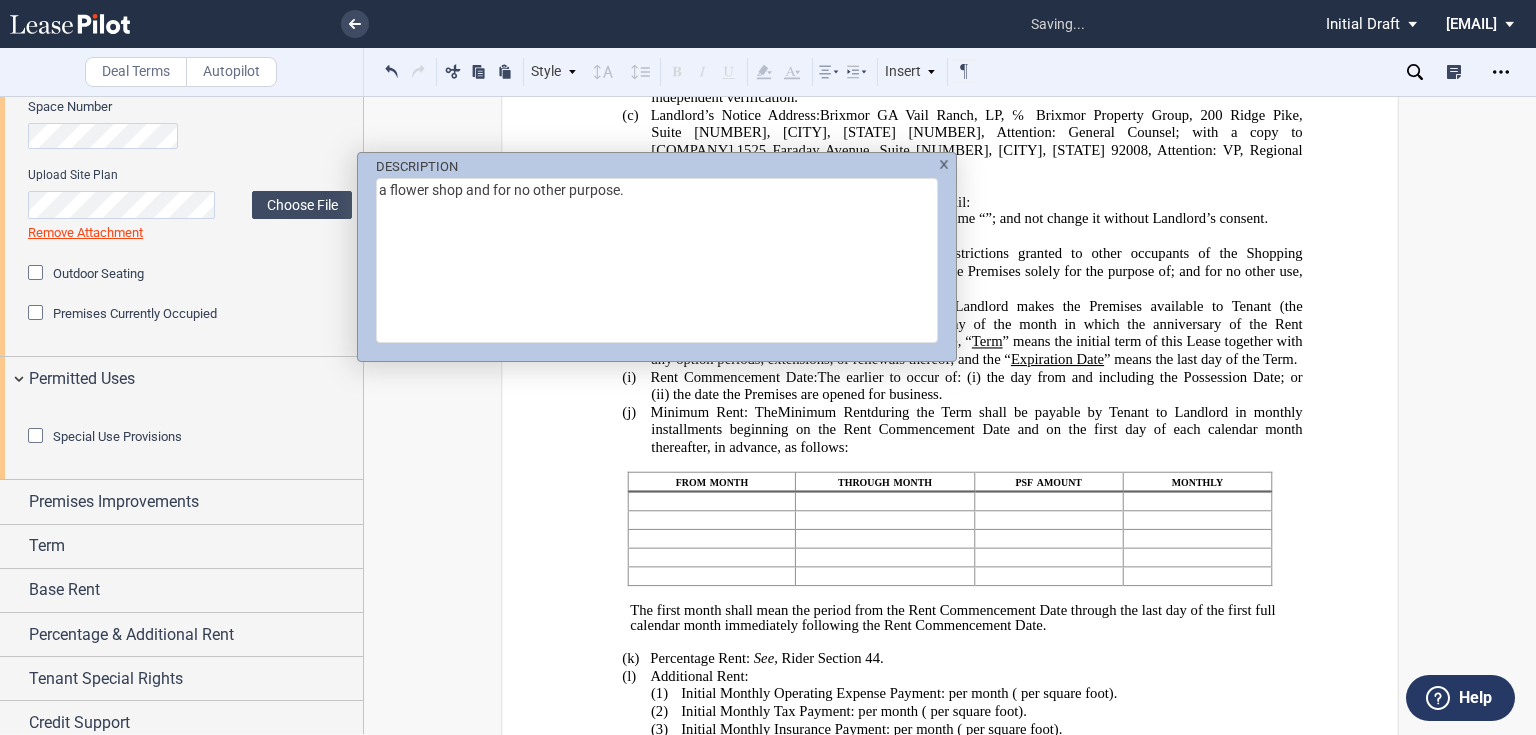 drag, startPoint x: 465, startPoint y: 185, endPoint x: 623, endPoint y: 194, distance: 158.25612 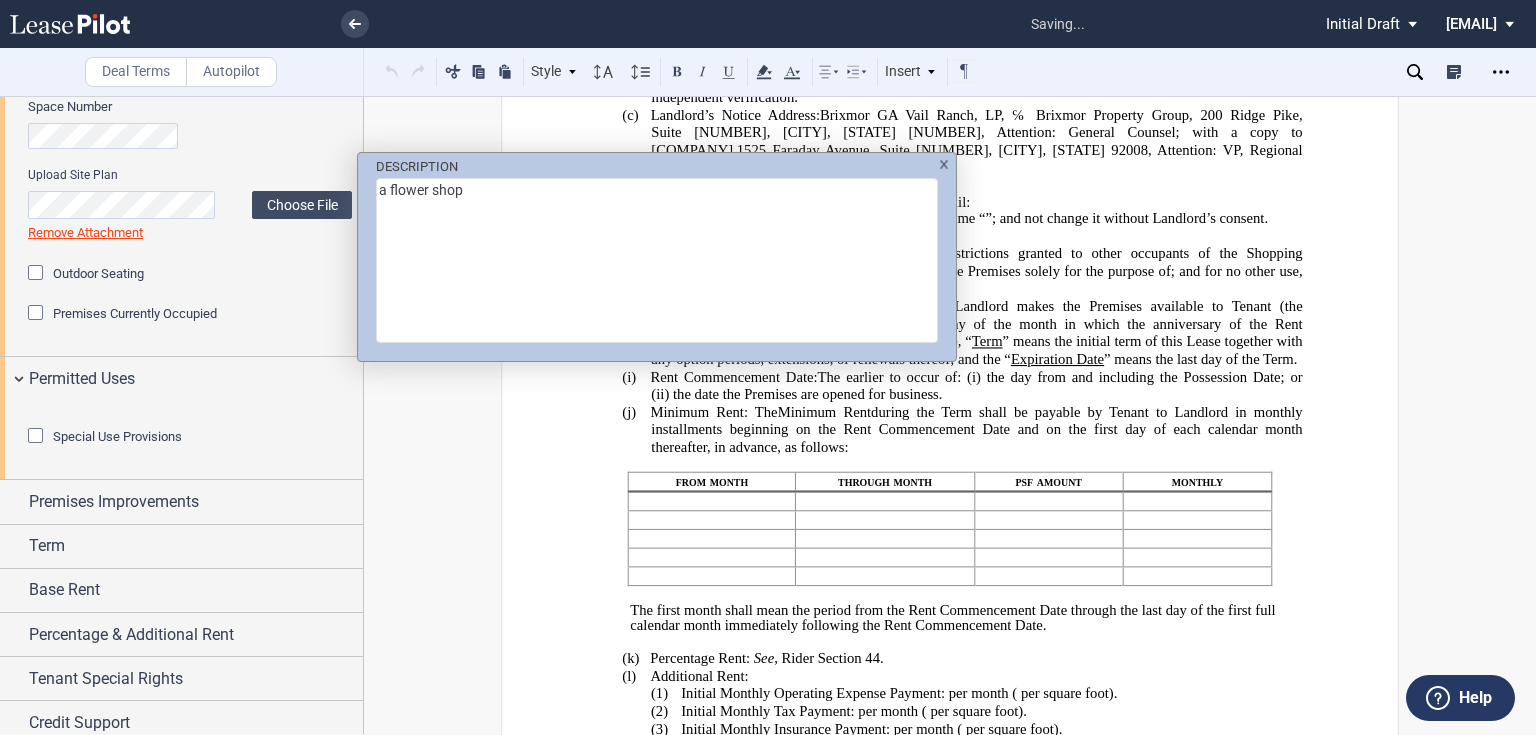 type on "a flower shop" 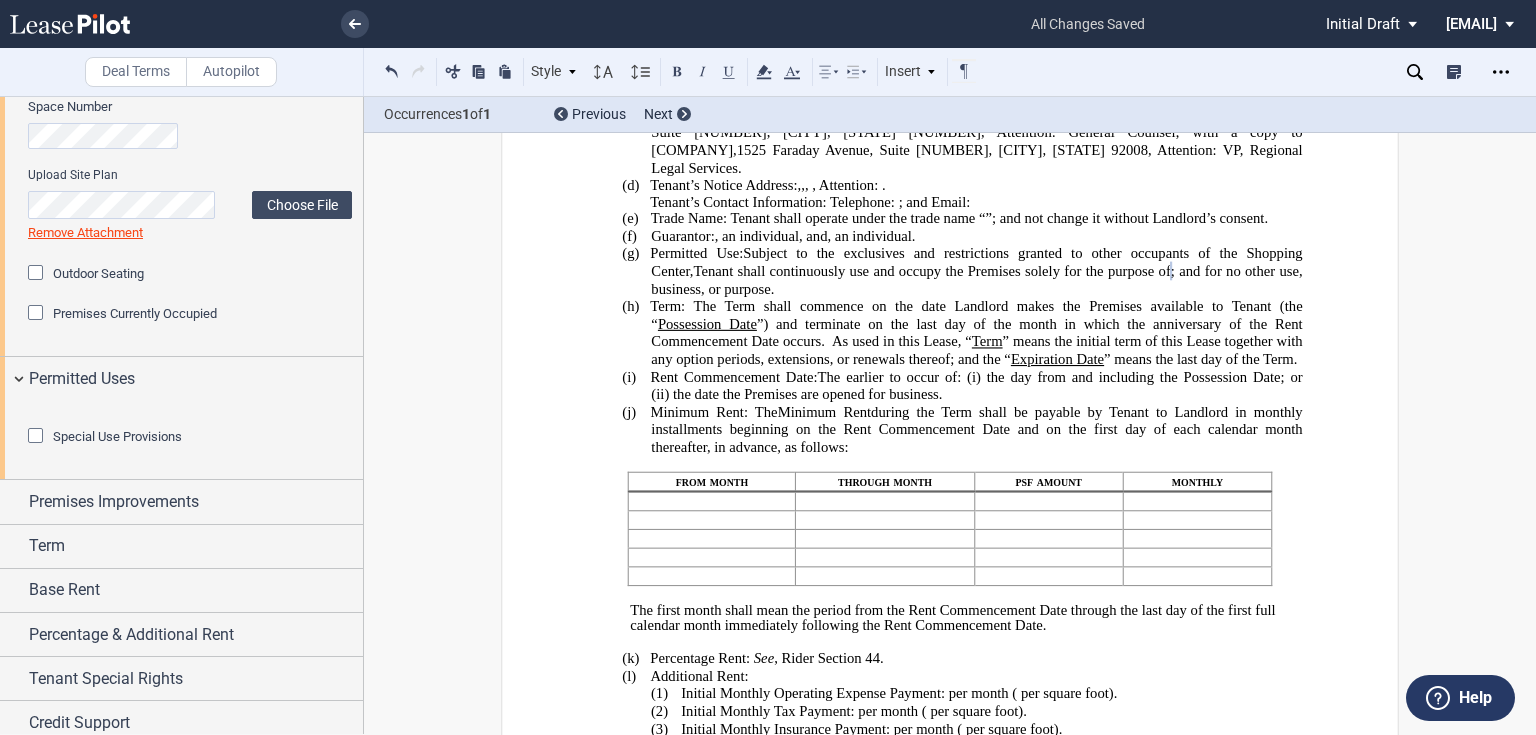 click on "the date the Premises are opened for business" 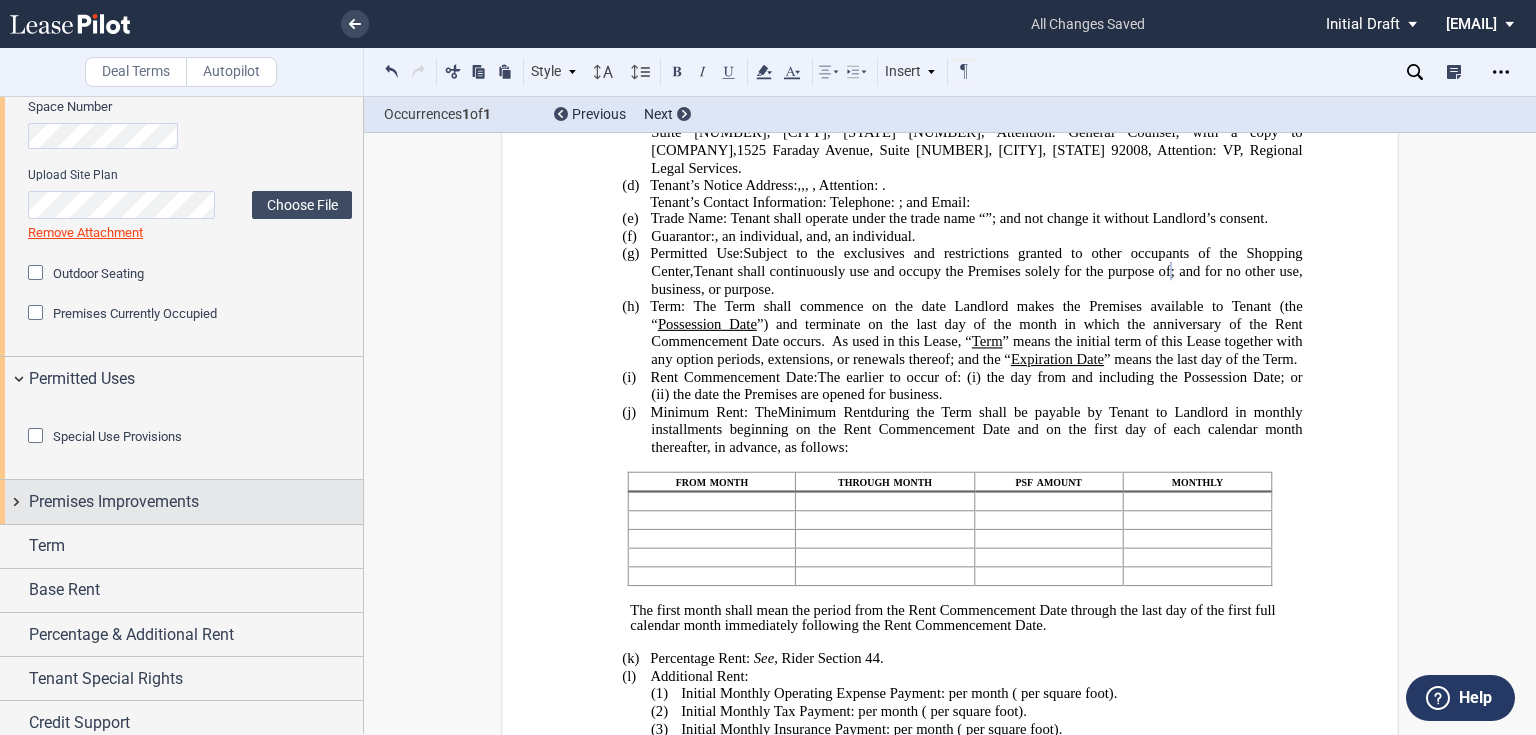 click on "Premises Improvements" at bounding box center (196, 502) 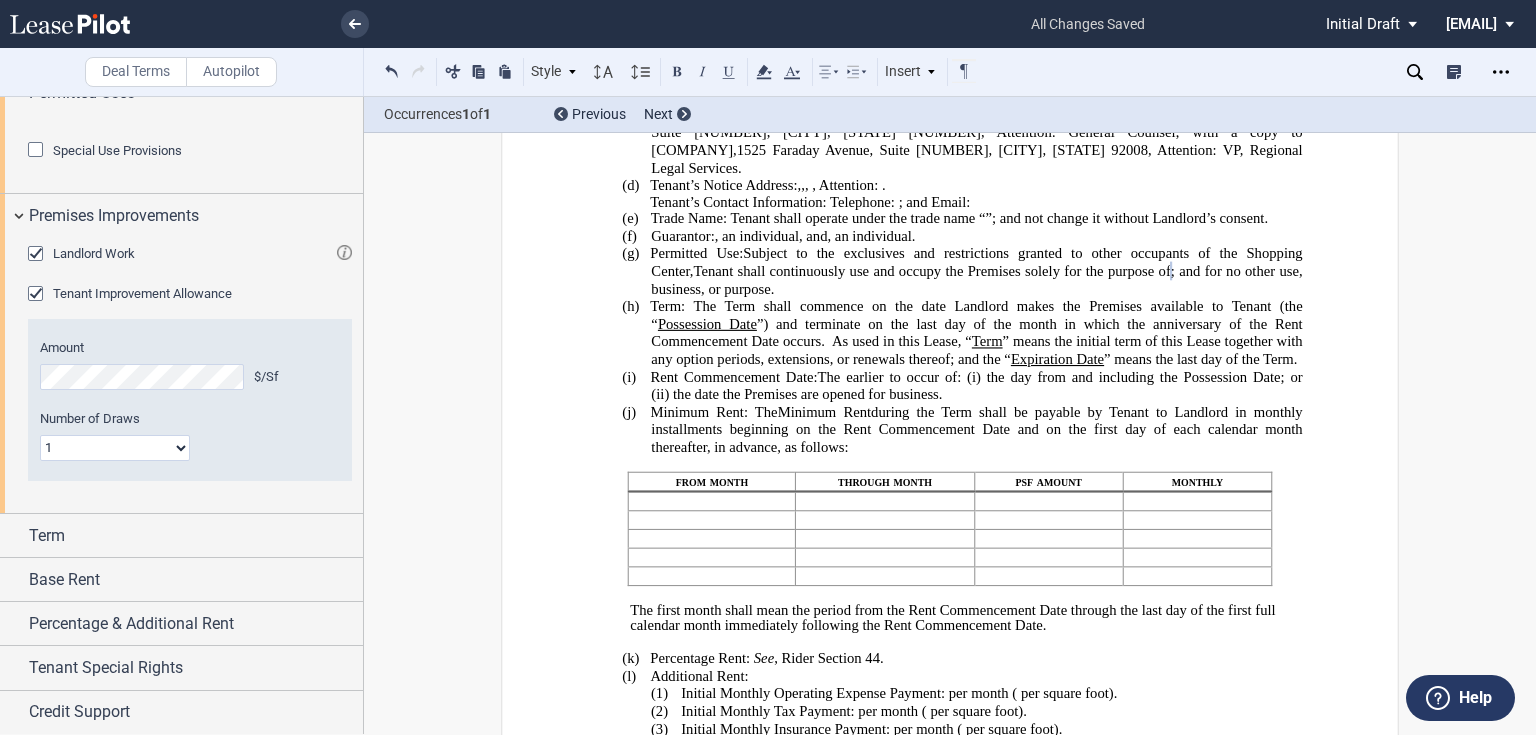 scroll, scrollTop: 1327, scrollLeft: 0, axis: vertical 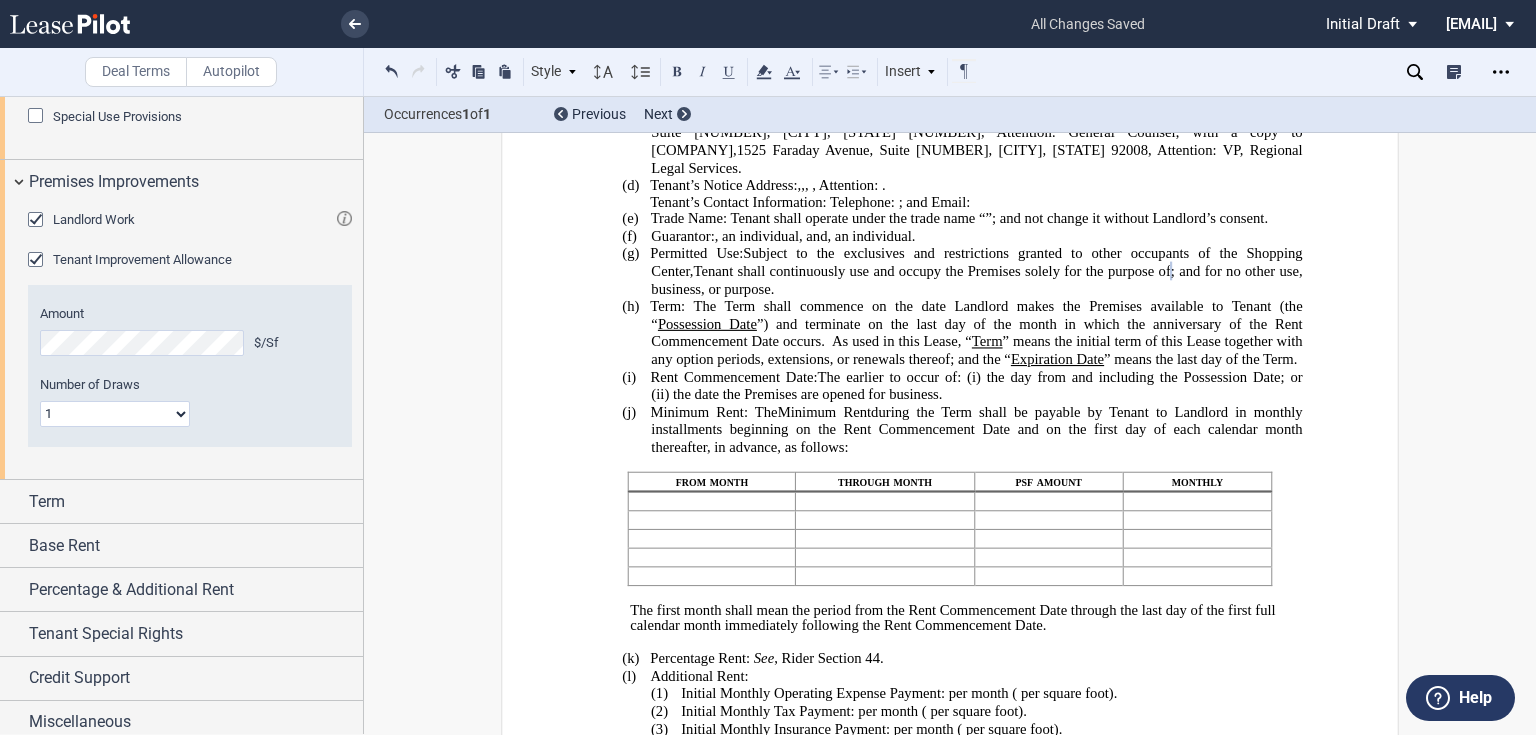 click at bounding box center (38, 222) 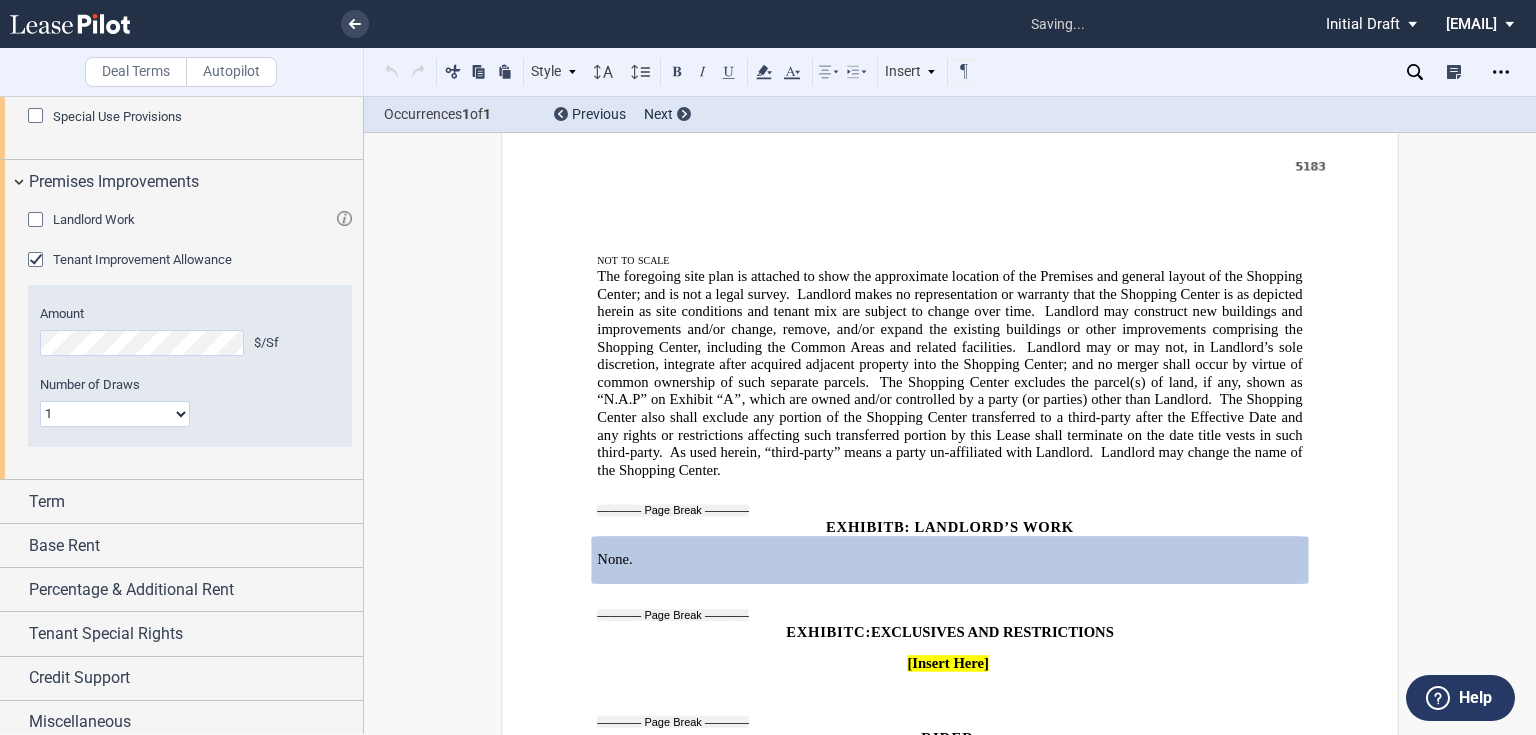 scroll, scrollTop: 13225, scrollLeft: 0, axis: vertical 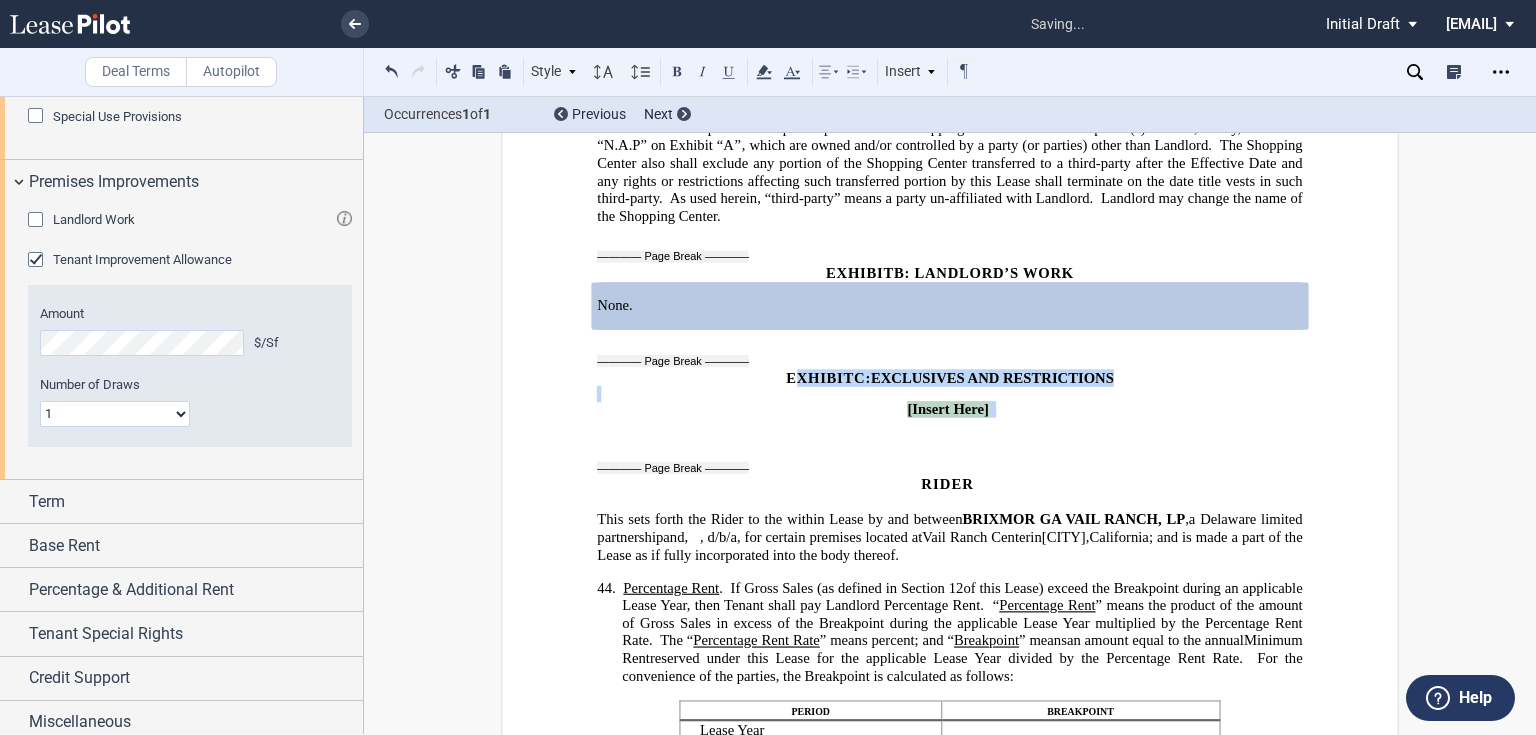 drag, startPoint x: 788, startPoint y: 424, endPoint x: 985, endPoint y: 483, distance: 205.64532 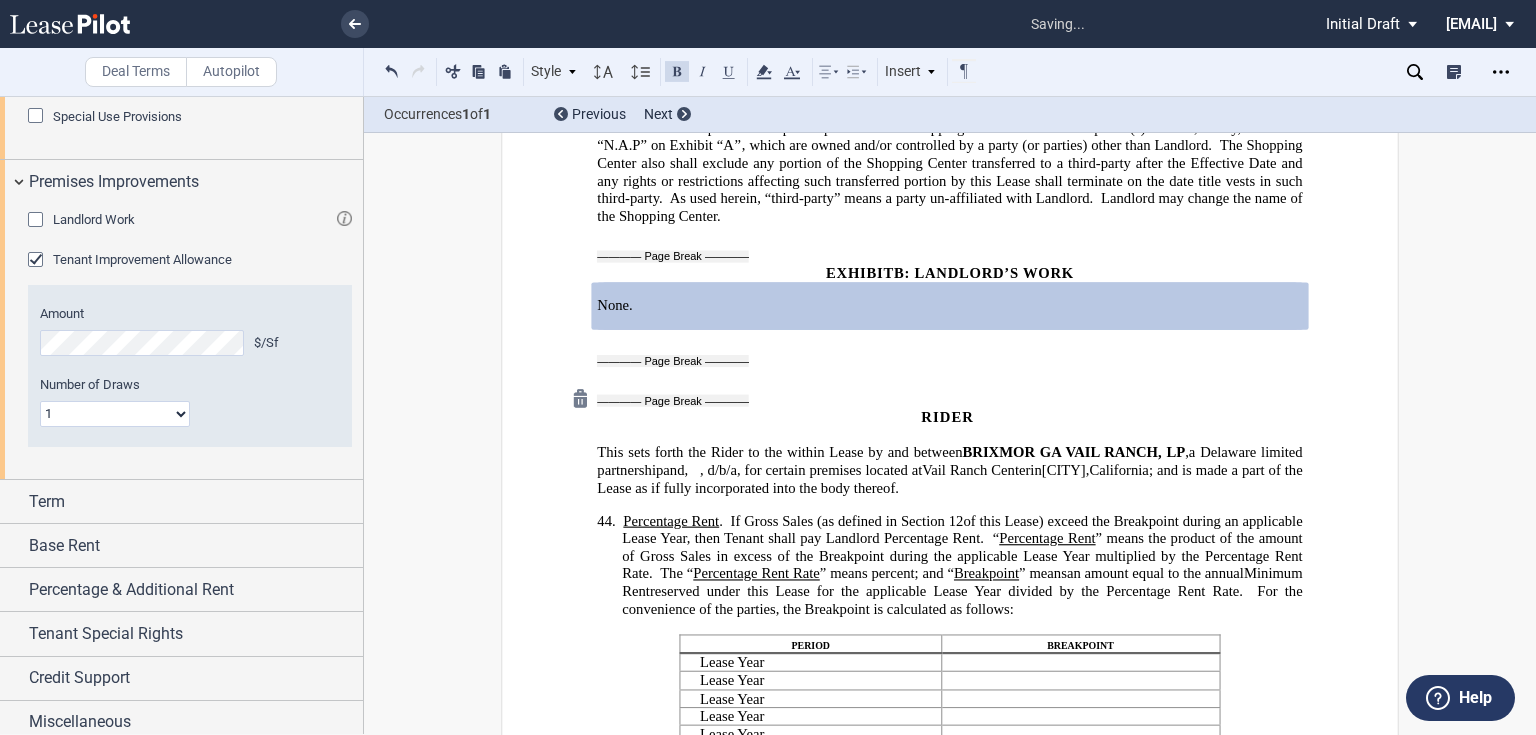 click at bounding box center (580, 398) 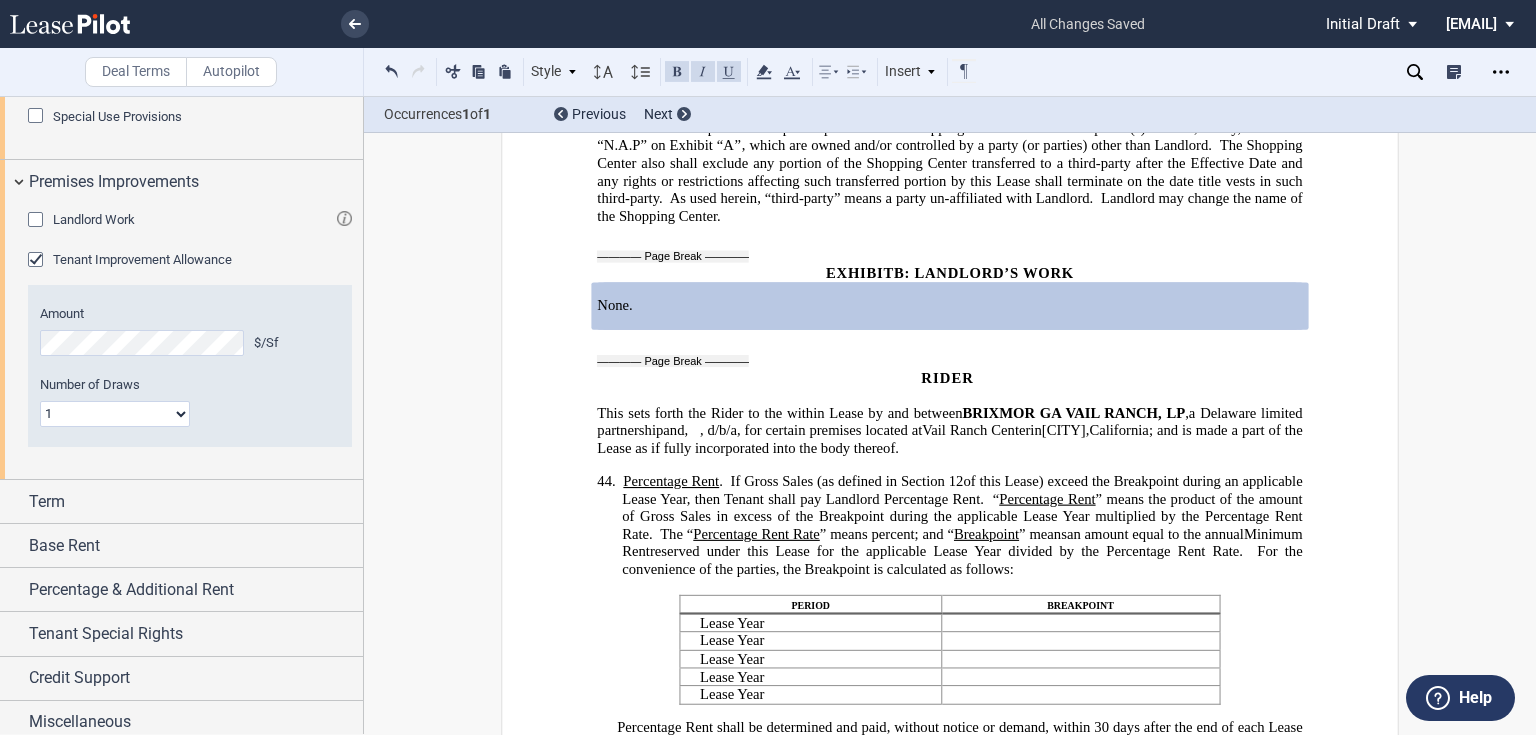 click 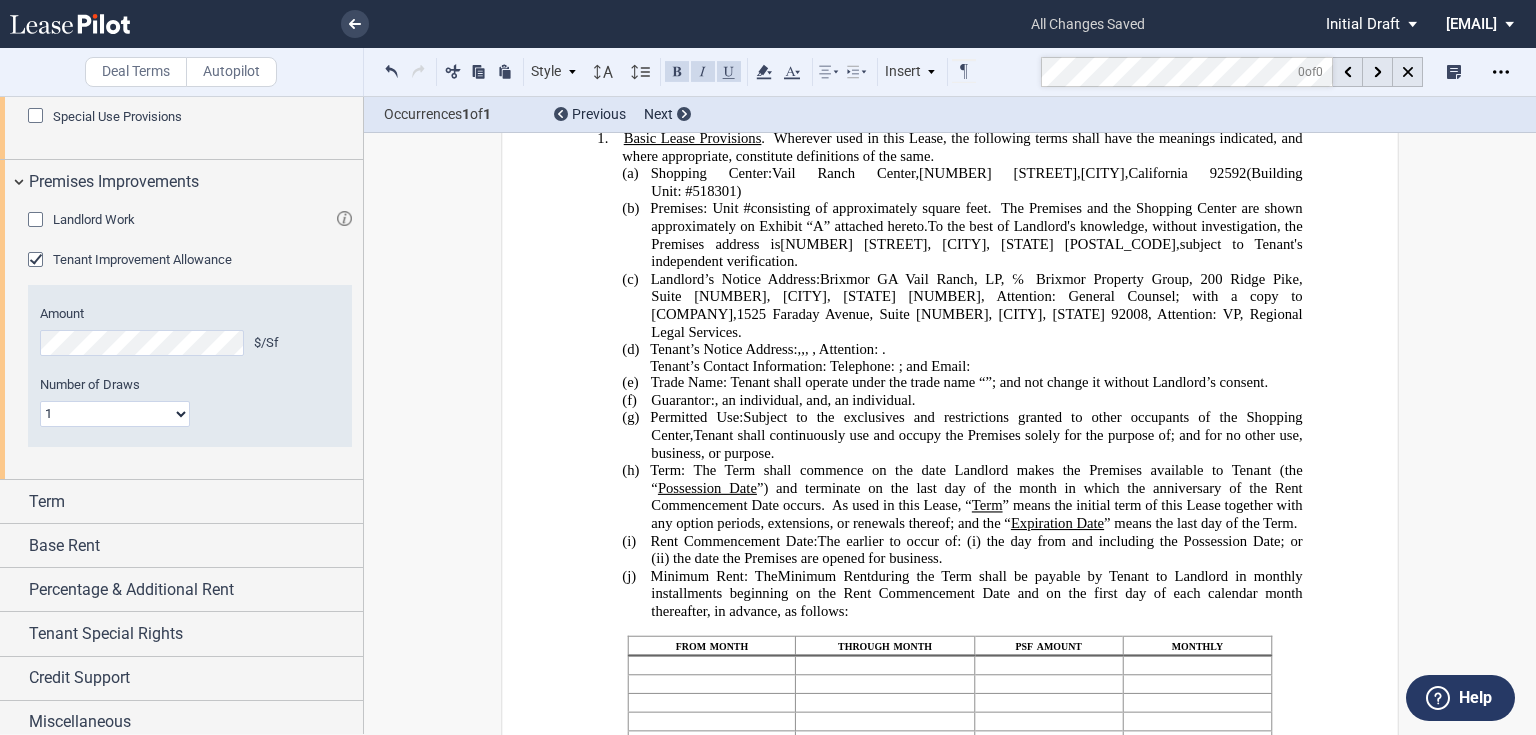 scroll, scrollTop: 0, scrollLeft: 0, axis: both 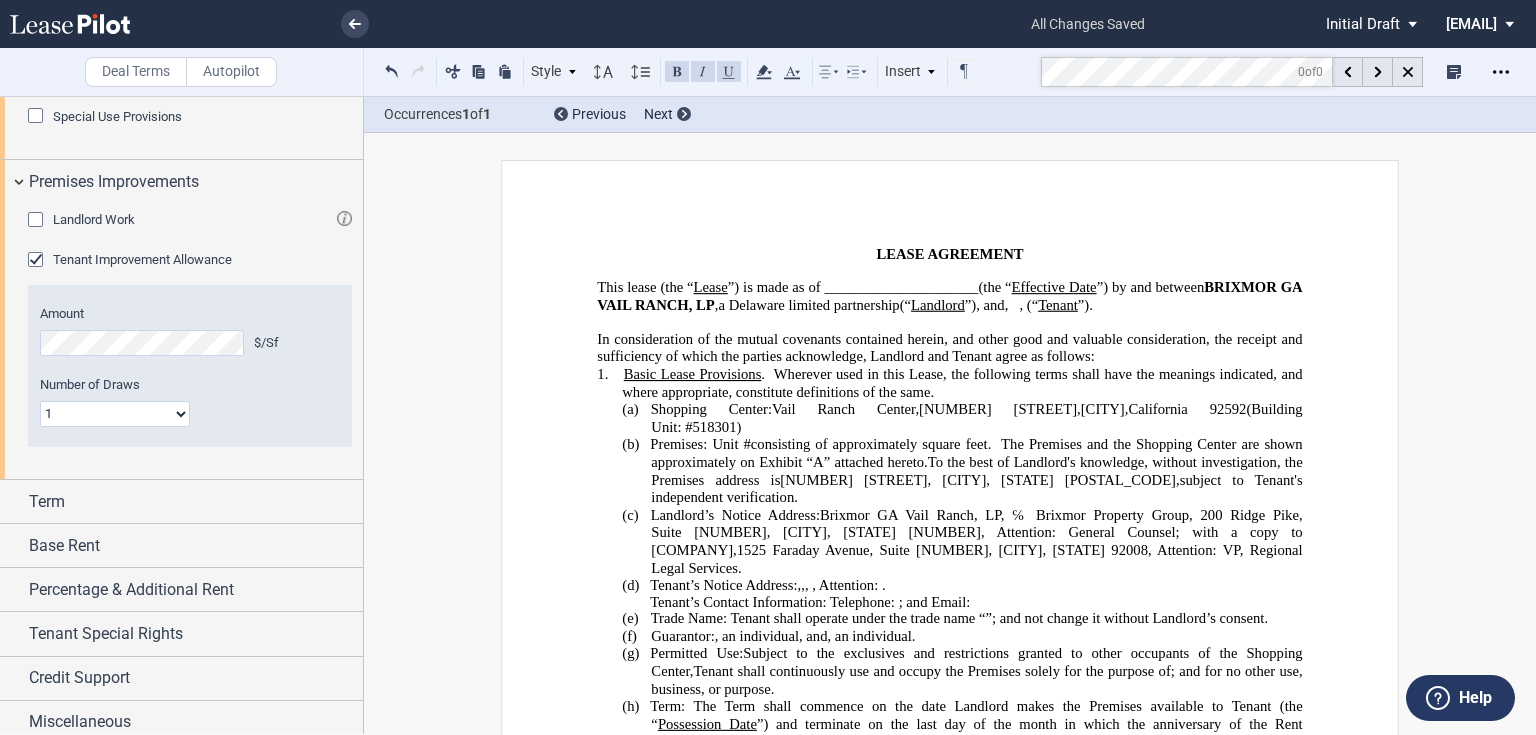 click on "This lease (the " Lease ") is made as of _____________________  (the " Effective Date ") by and between  BRIXMOR GA VAIL RANCH, LP ,  a   [STATE]  limited partnership  (" Landlord "), and  [NAME] ,   [NAME]   [NAME]   [NAME]  an individual , (" Tenant ")." at bounding box center (949, 9506) 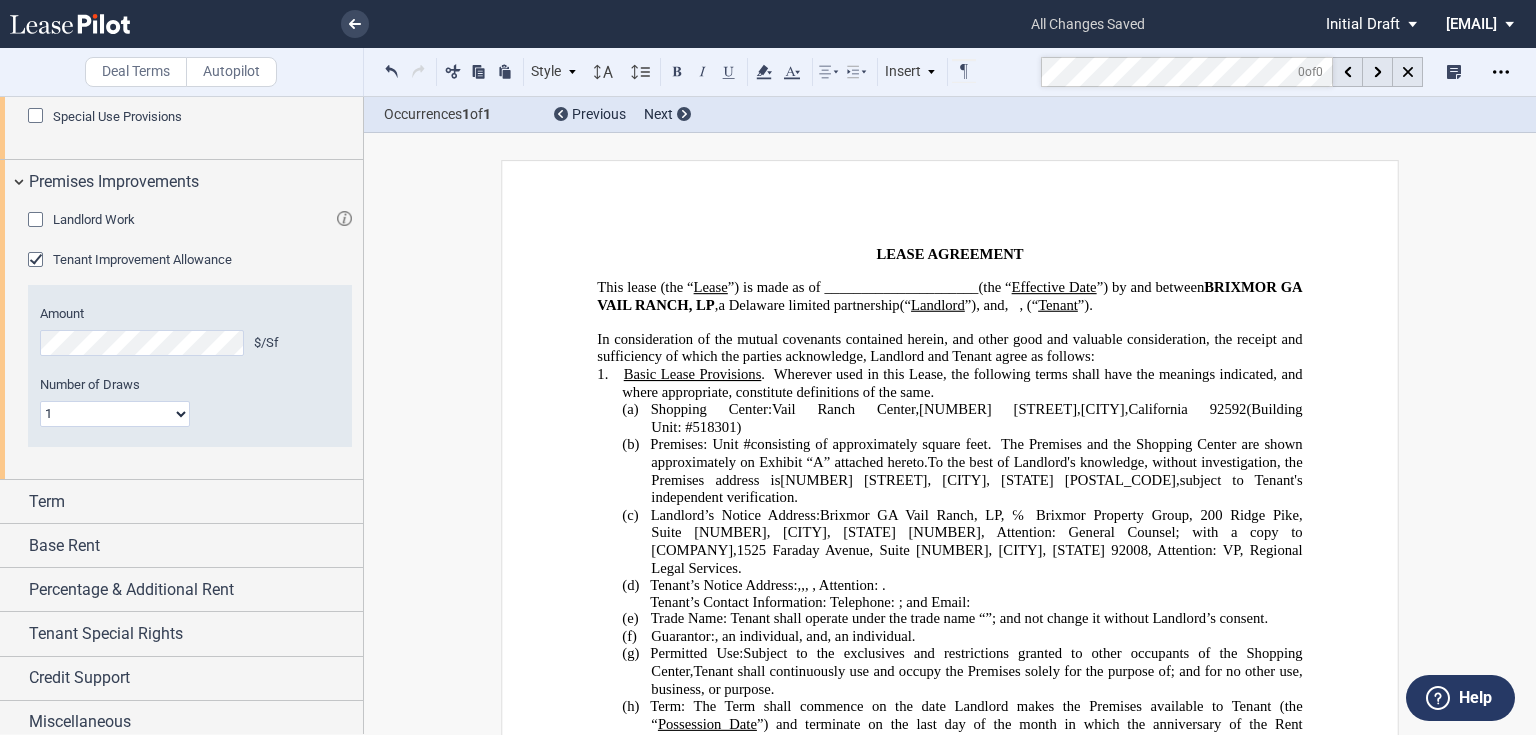 scroll, scrollTop: 559, scrollLeft: 0, axis: vertical 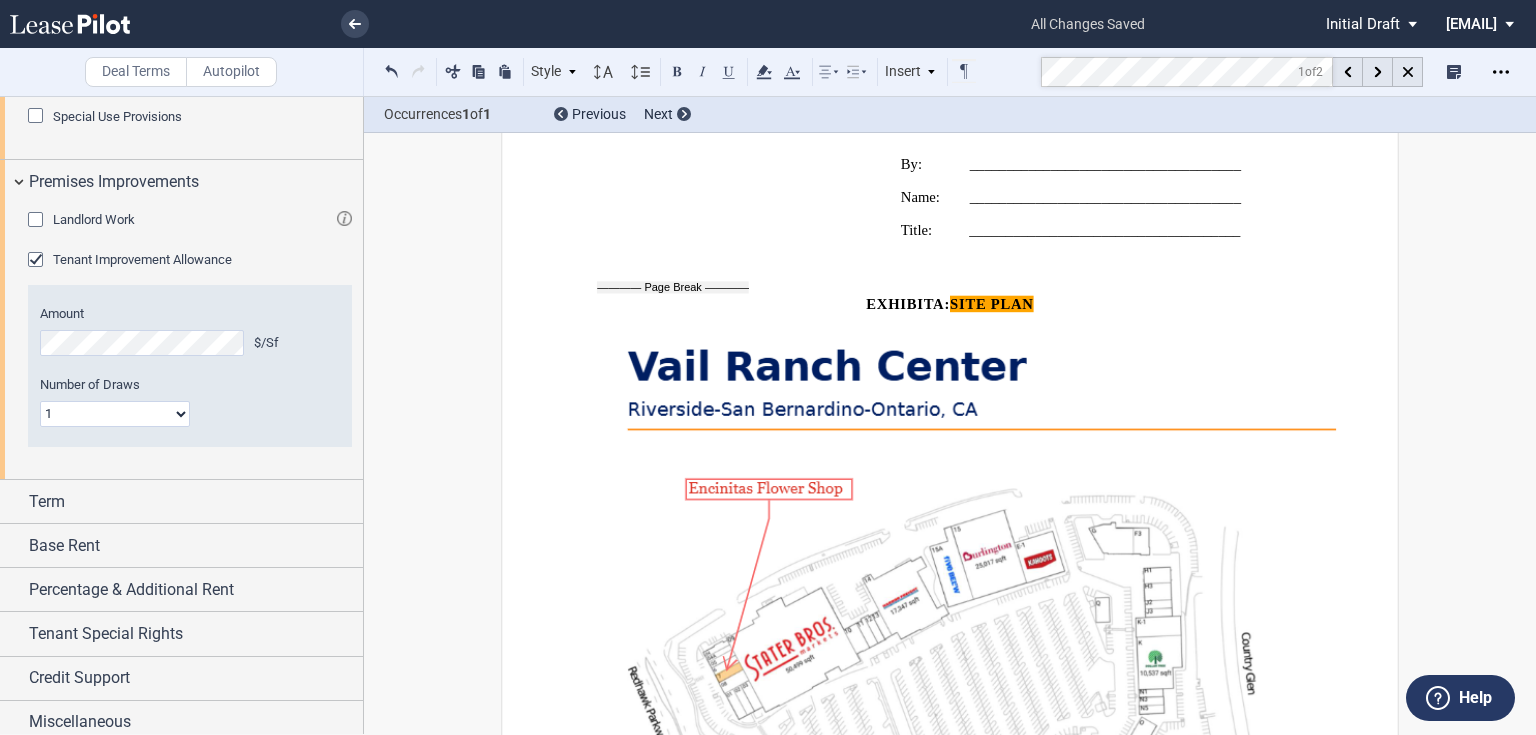 click at bounding box center [966, 698] 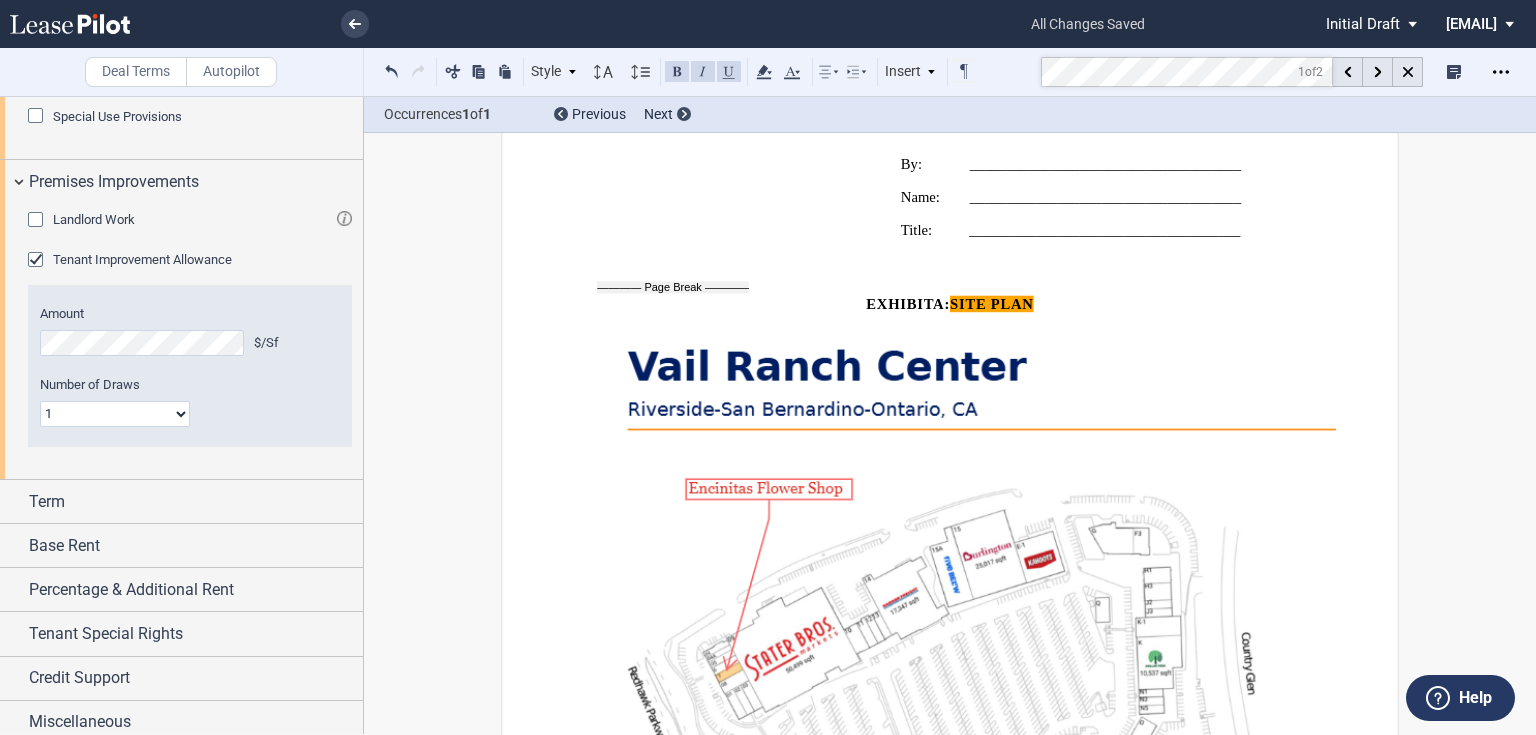 click at bounding box center [966, 698] 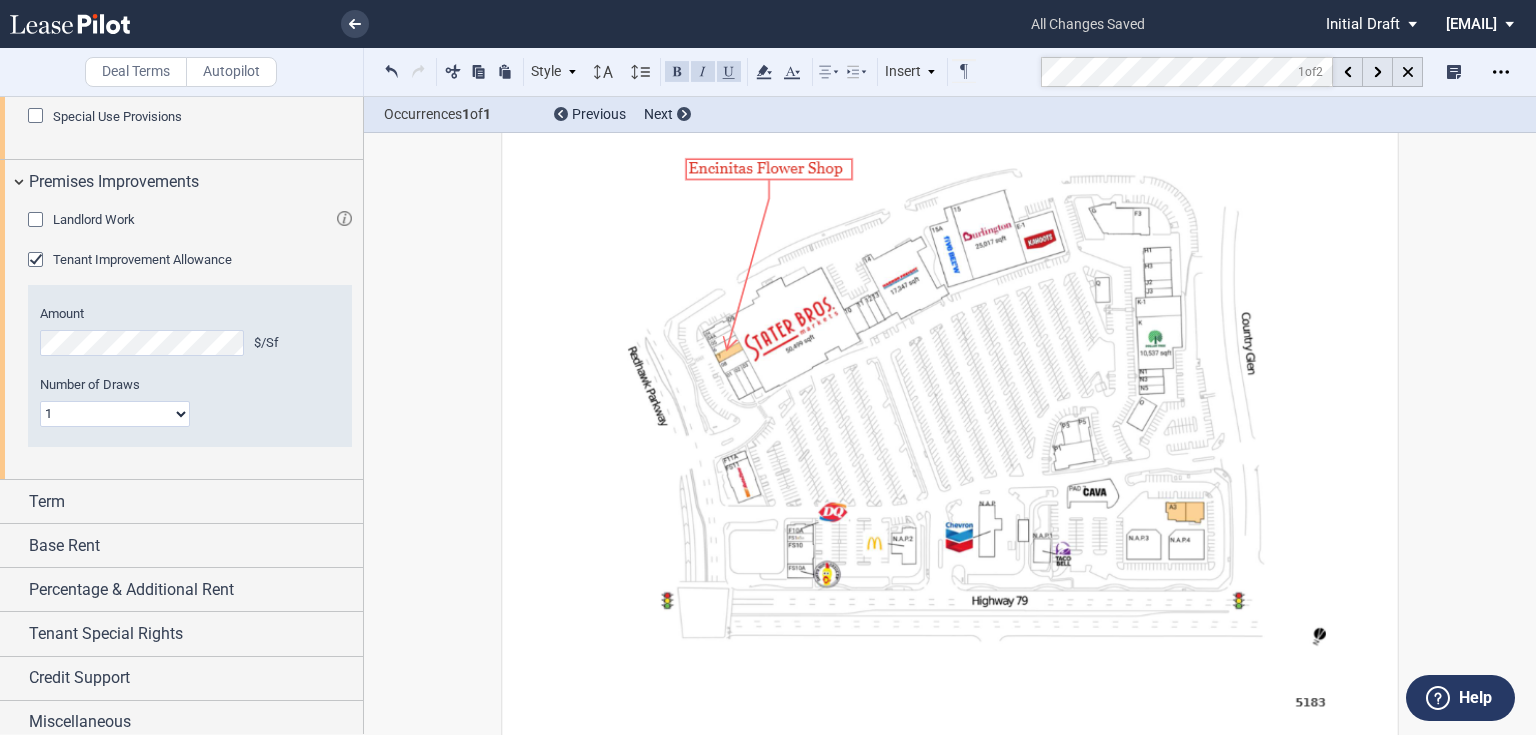 scroll, scrollTop: 12515, scrollLeft: 0, axis: vertical 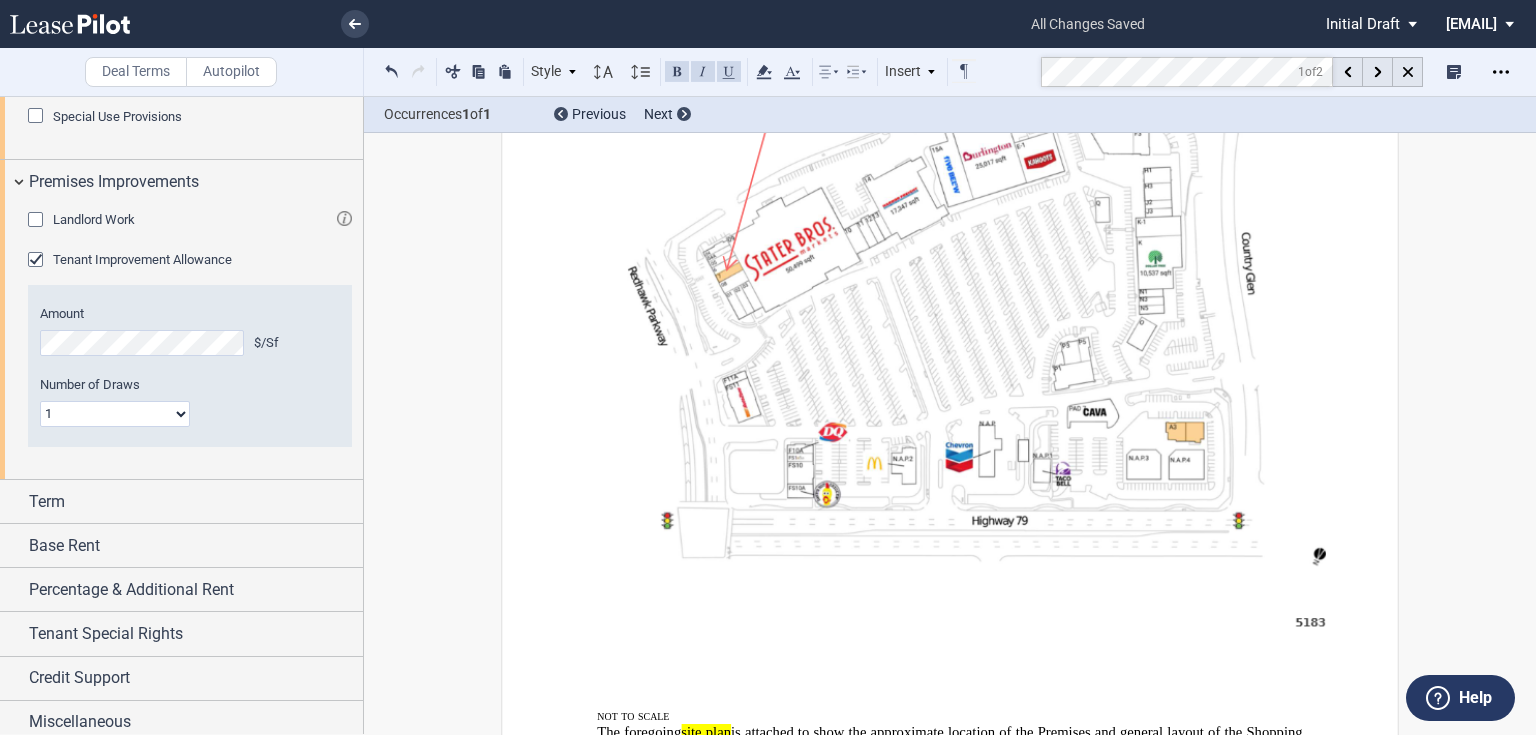 click at bounding box center (966, 298) 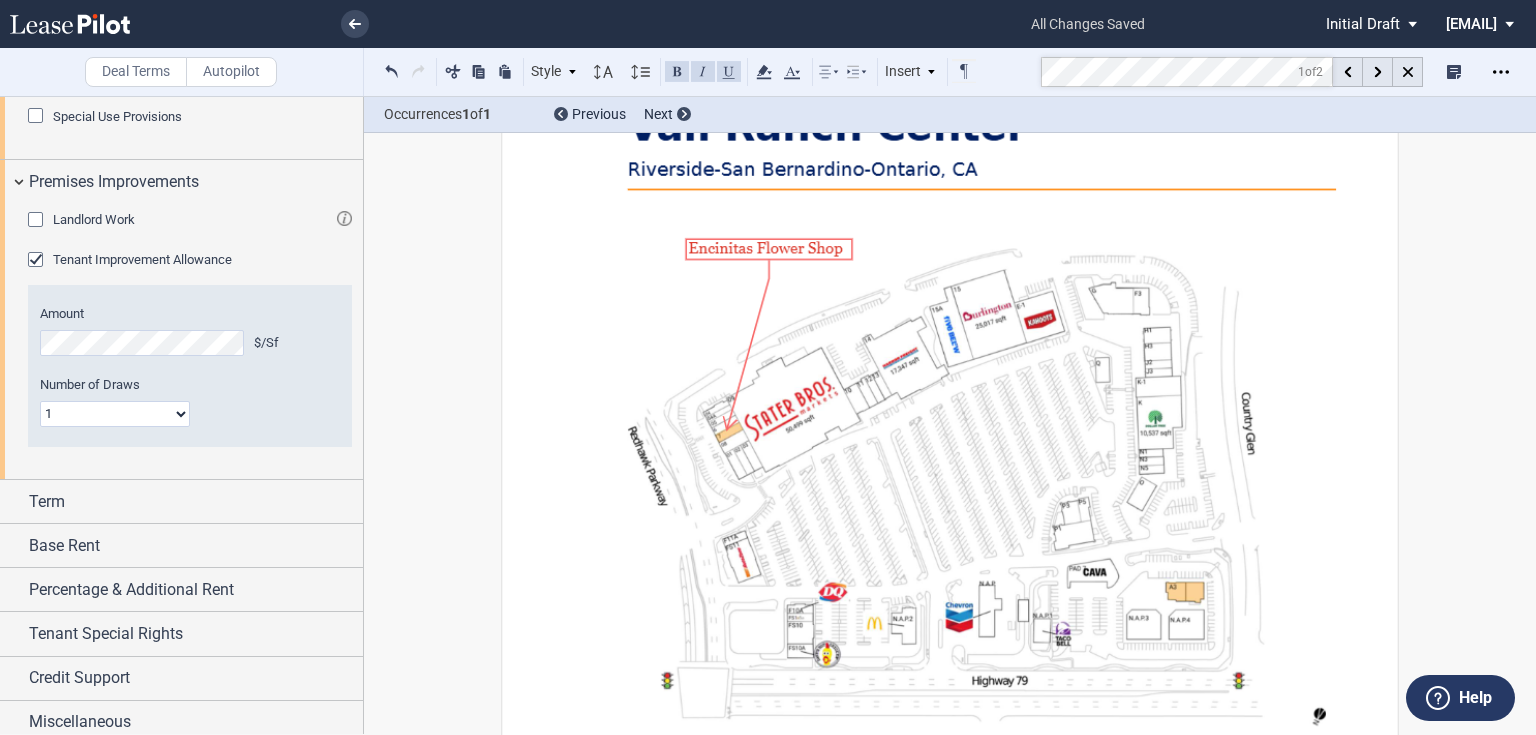 scroll, scrollTop: 12275, scrollLeft: 0, axis: vertical 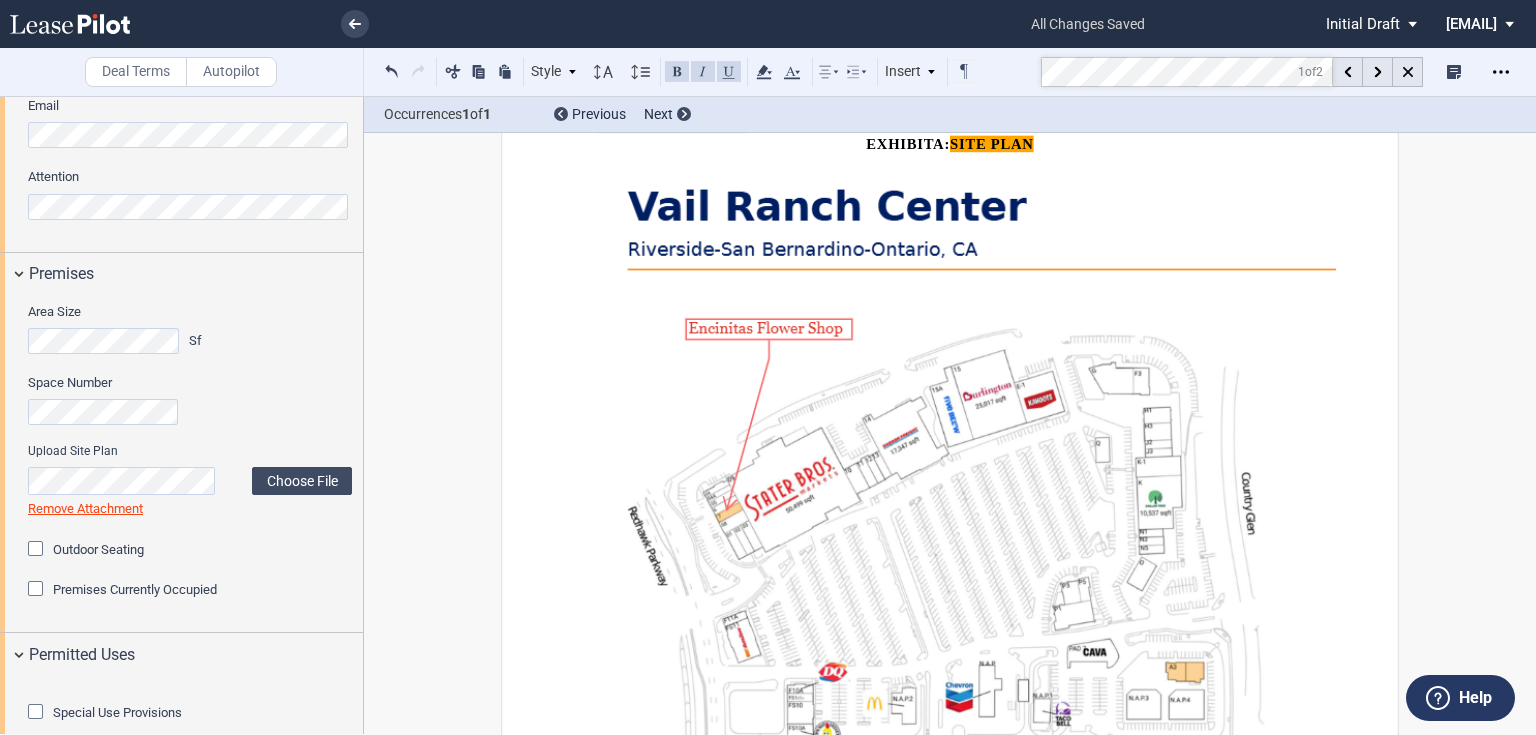 click on "Remove Attachment" 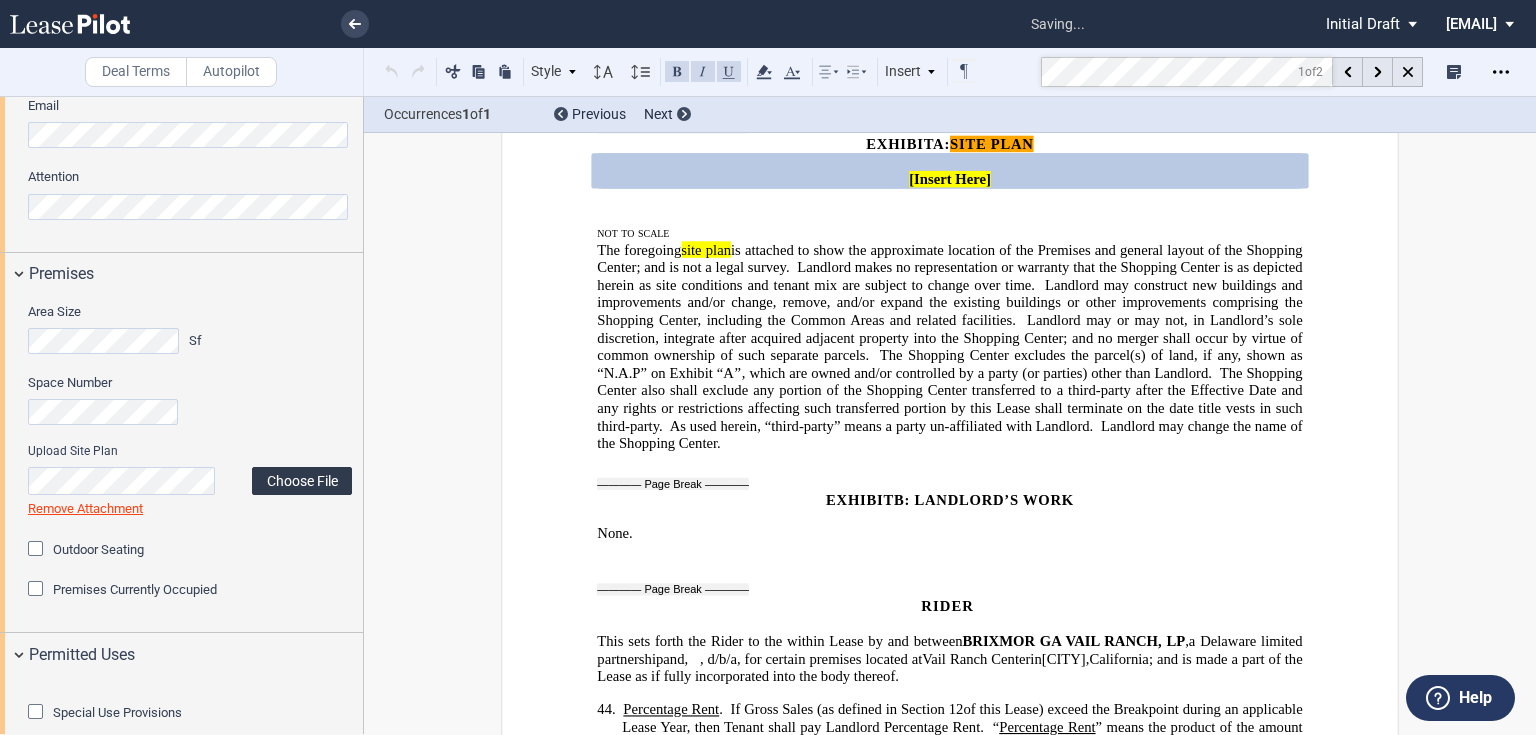 click on "Choose File" 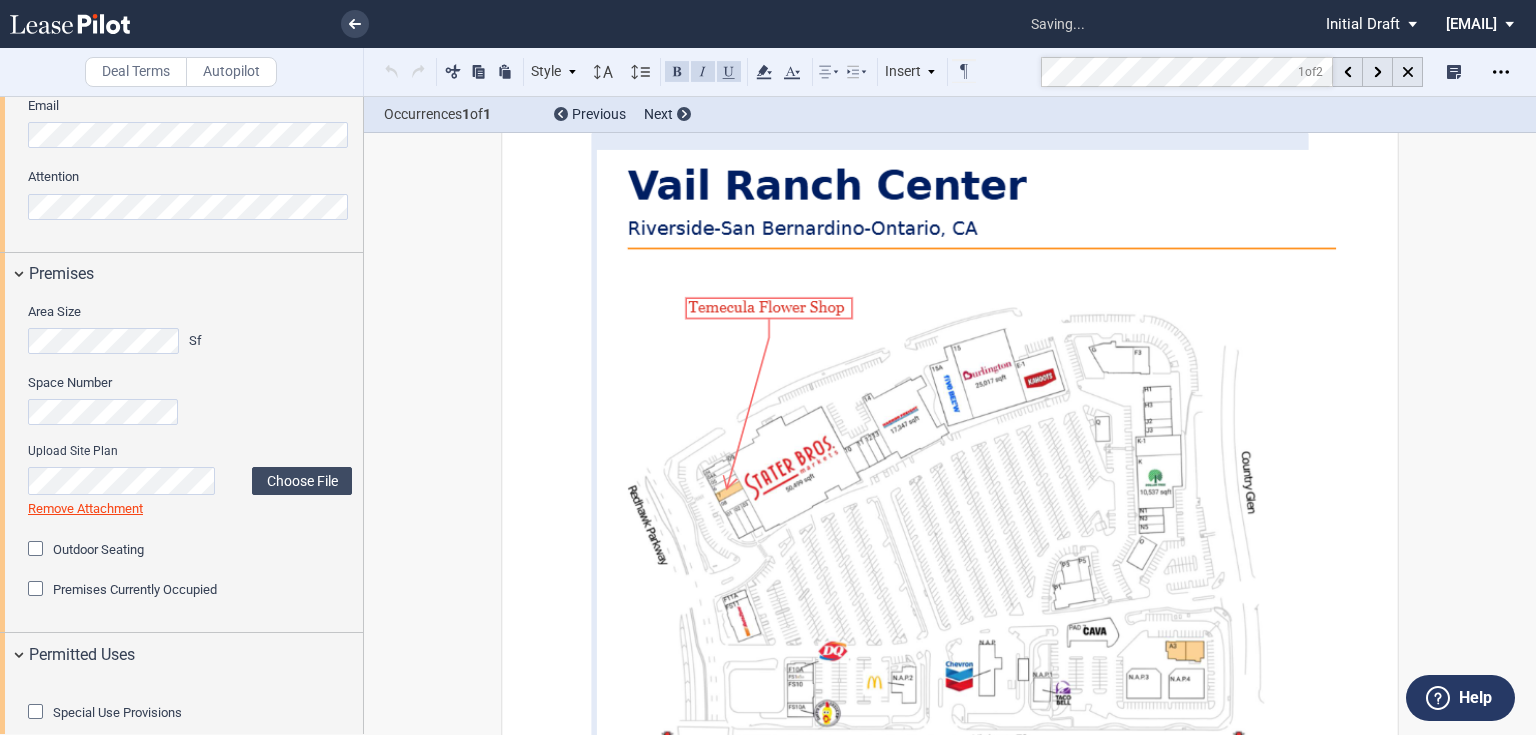 scroll, scrollTop: 12380, scrollLeft: 0, axis: vertical 